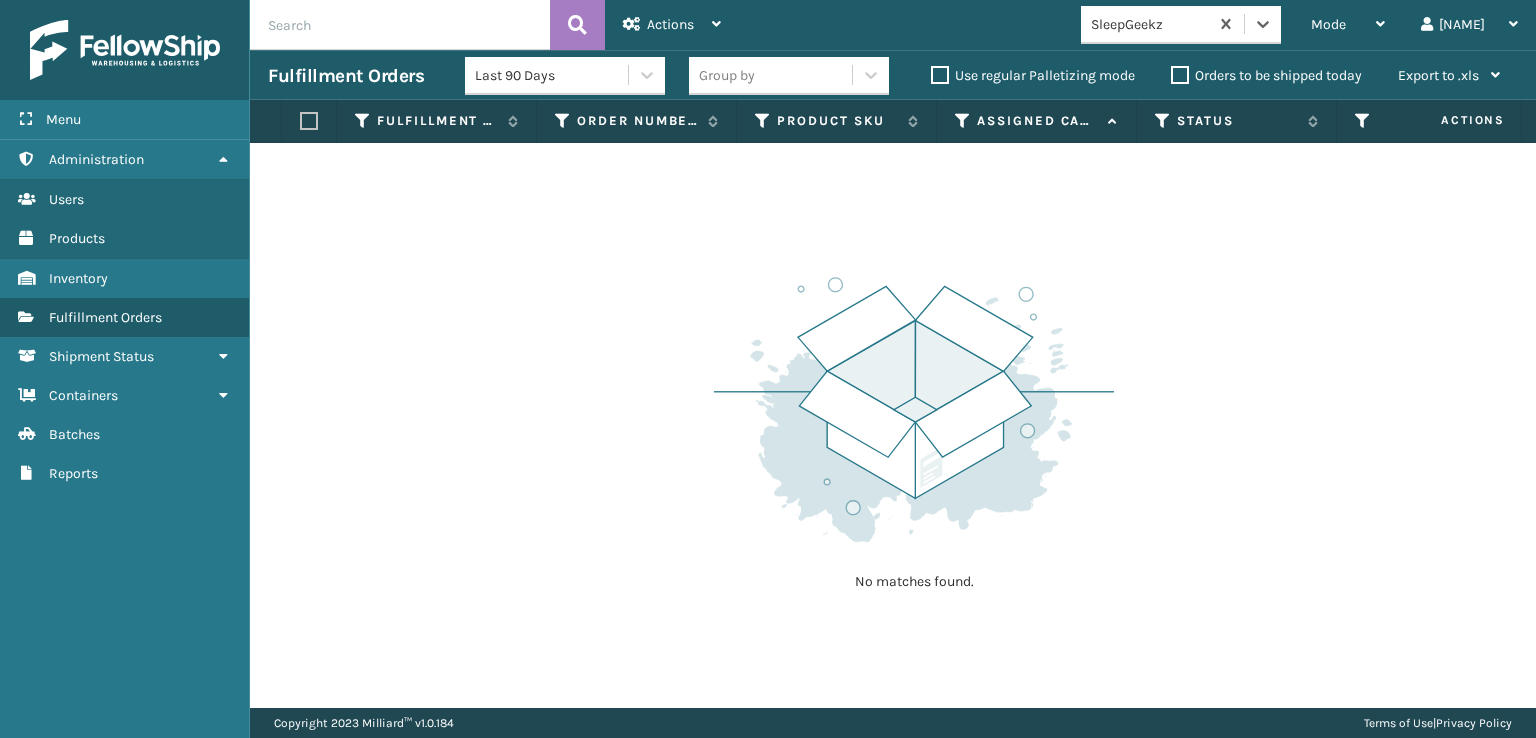 scroll, scrollTop: 0, scrollLeft: 0, axis: both 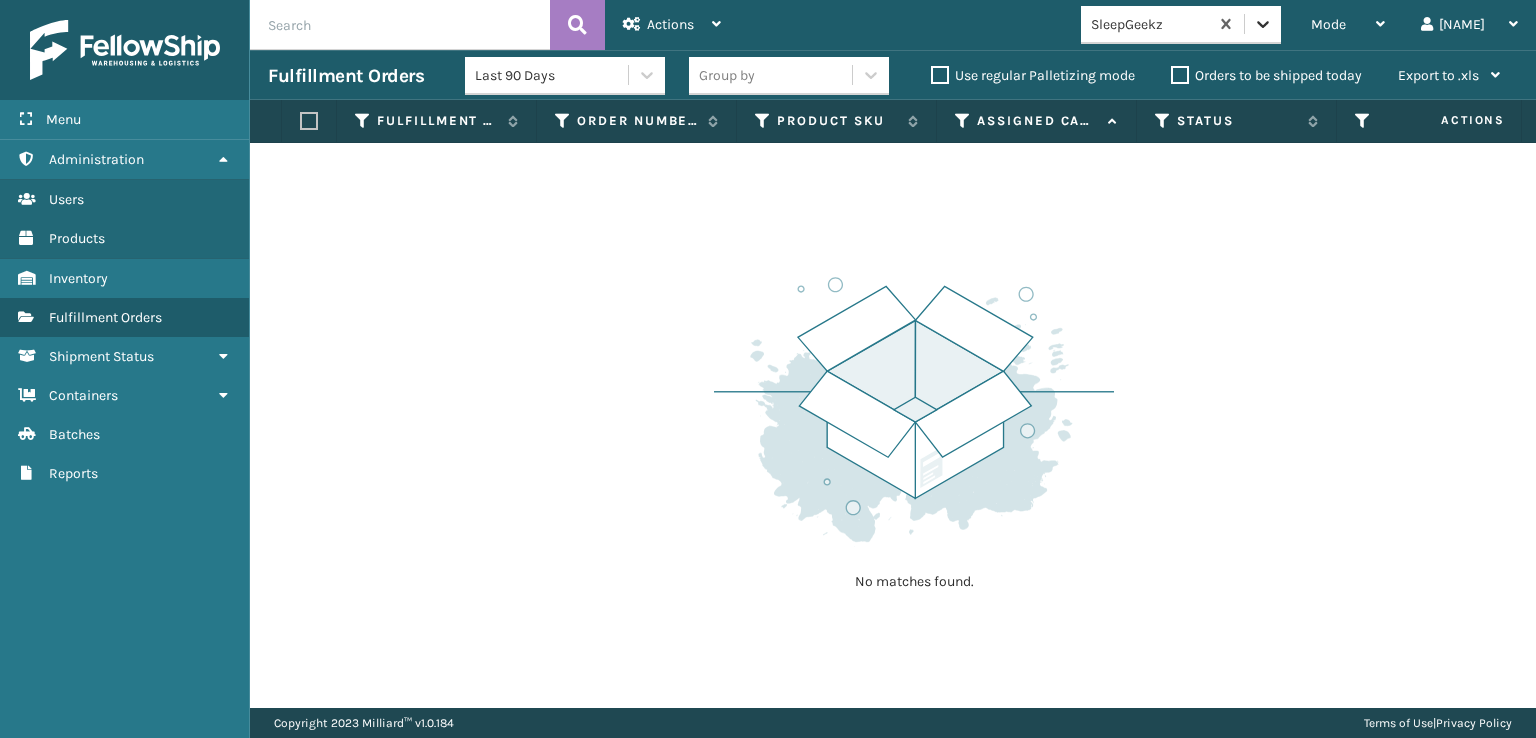 click at bounding box center [1263, 24] 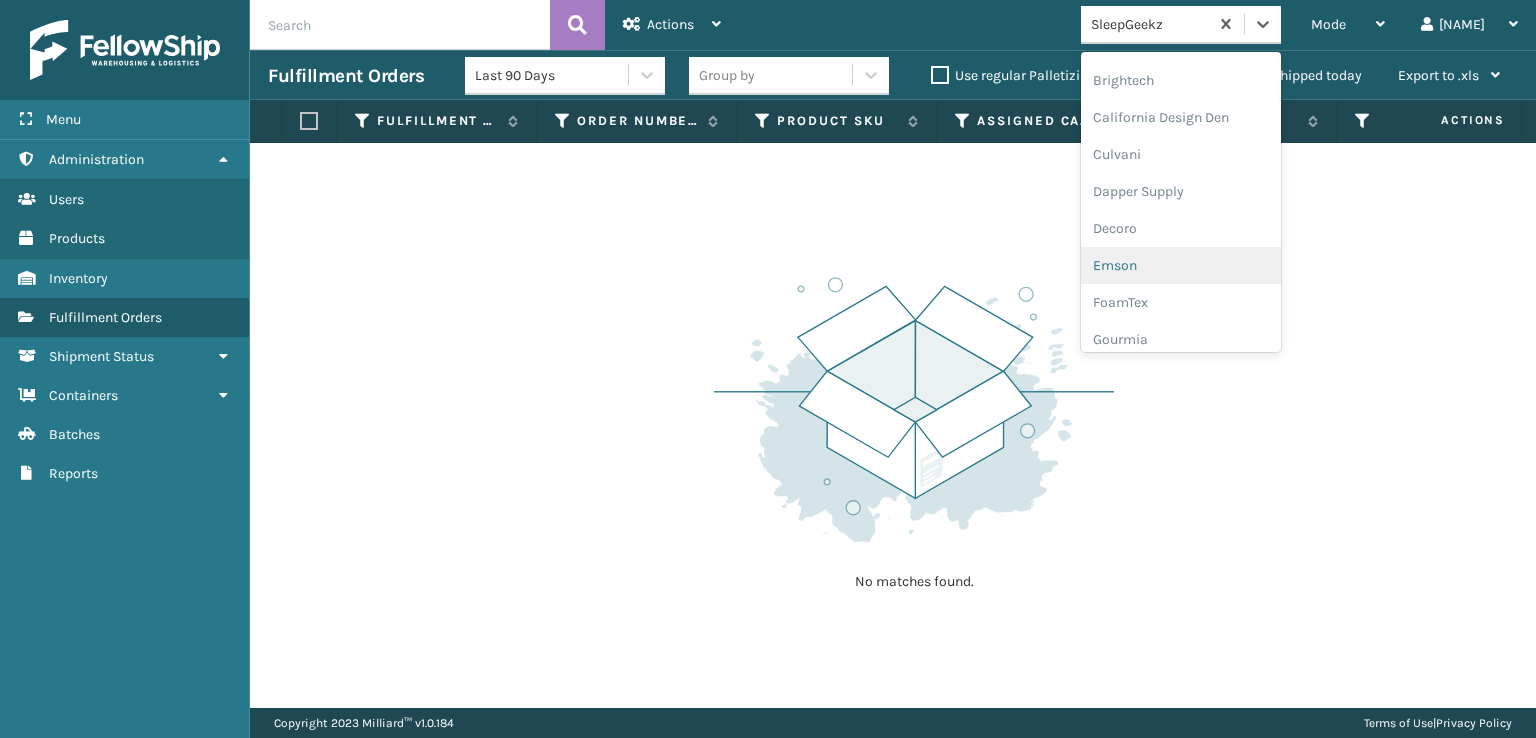 scroll, scrollTop: 300, scrollLeft: 0, axis: vertical 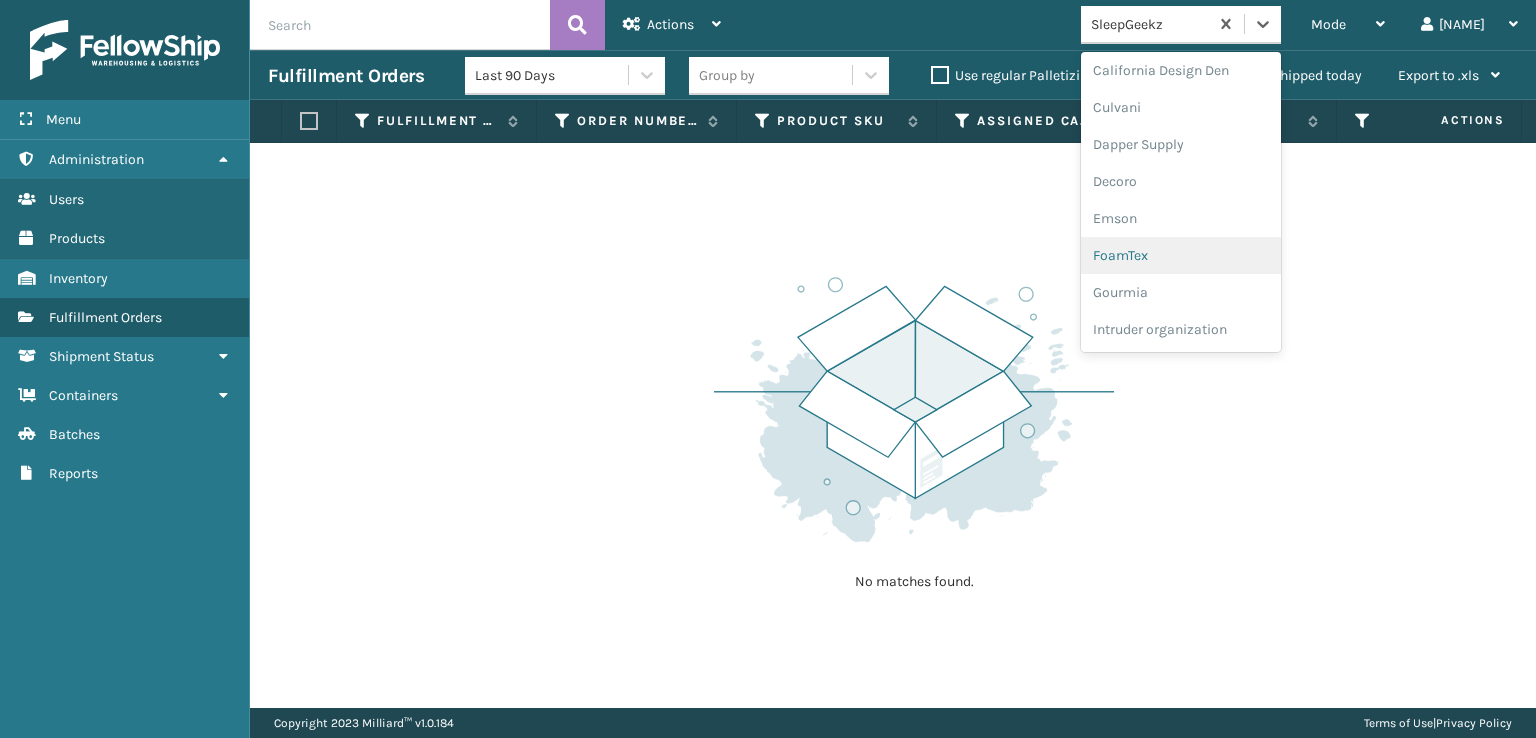 click on "FoamTex" at bounding box center (1181, 255) 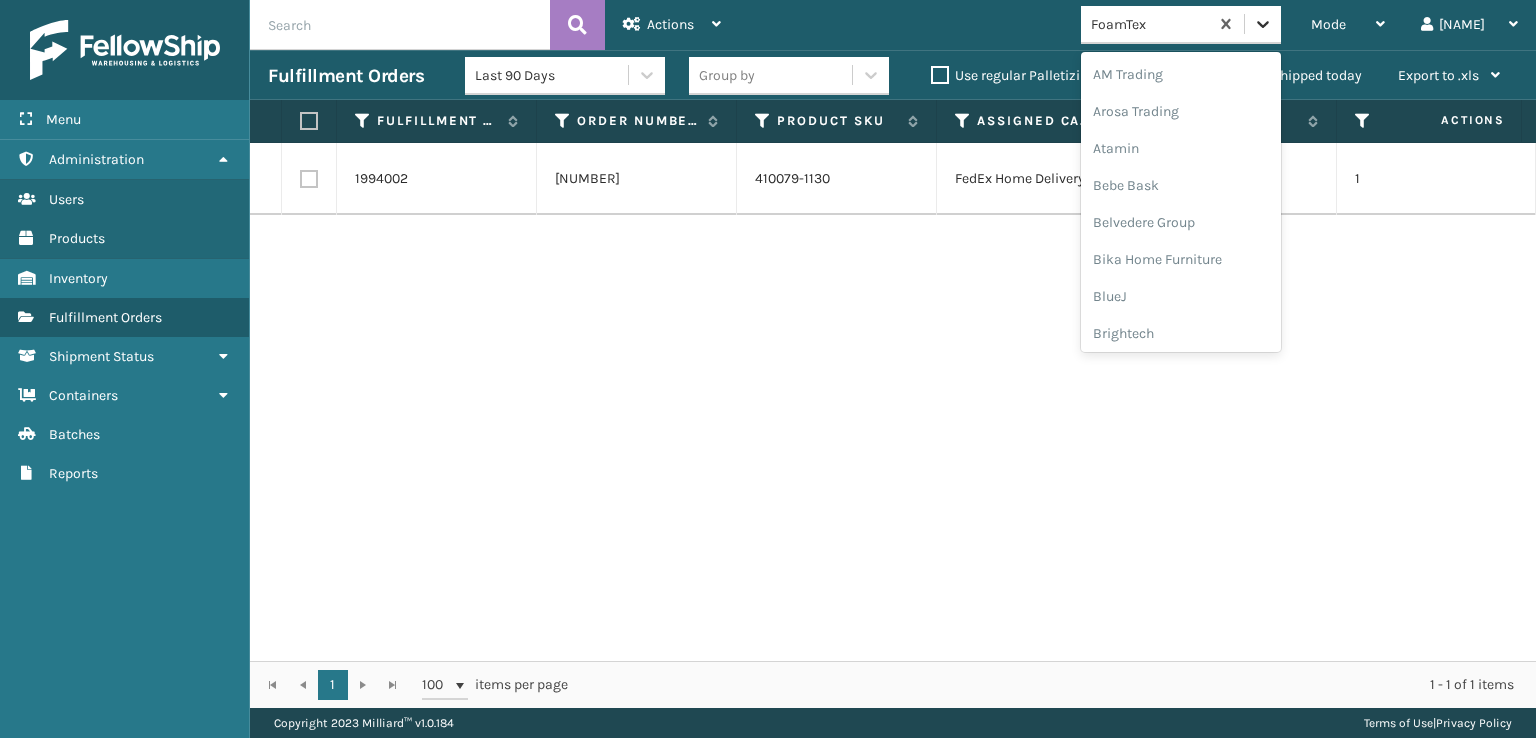 click 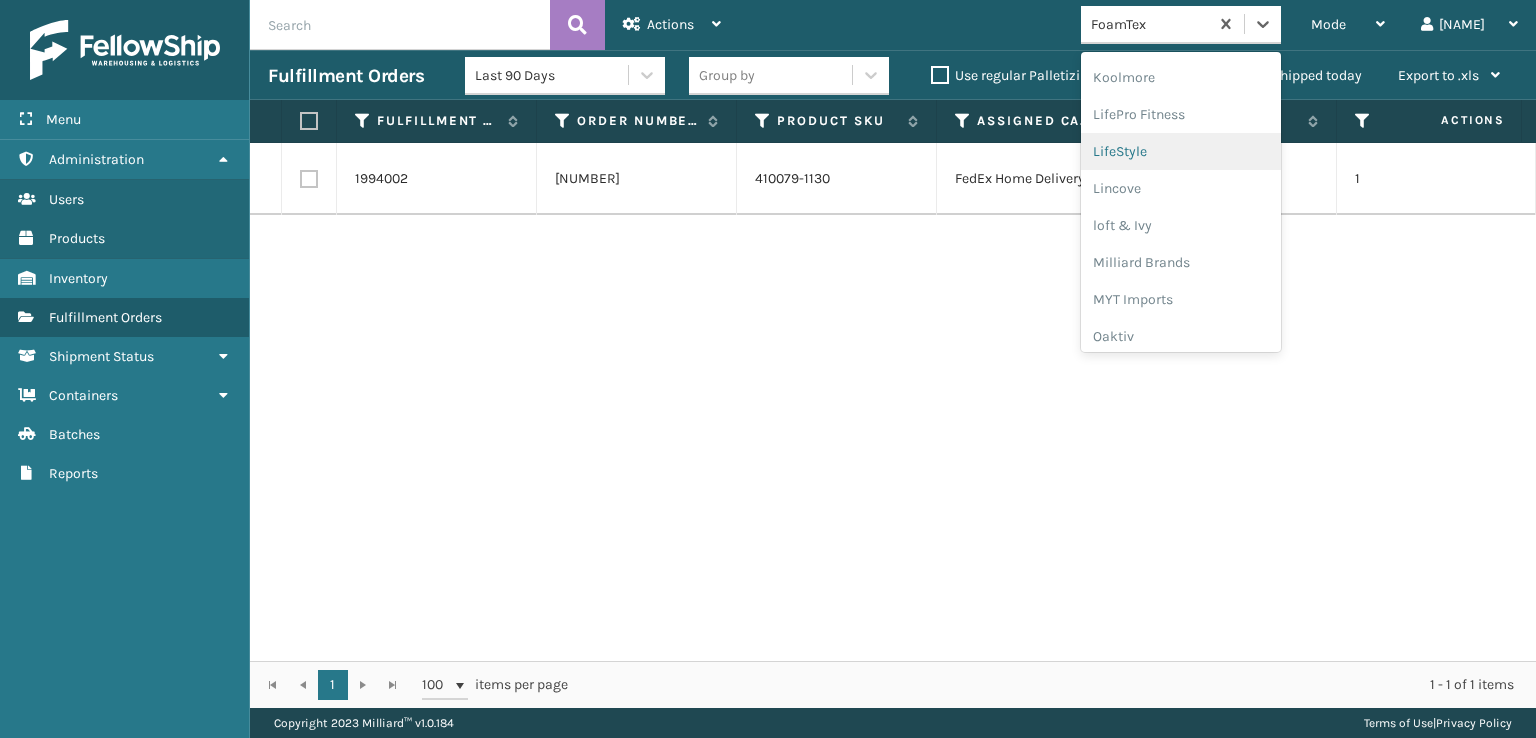scroll, scrollTop: 732, scrollLeft: 0, axis: vertical 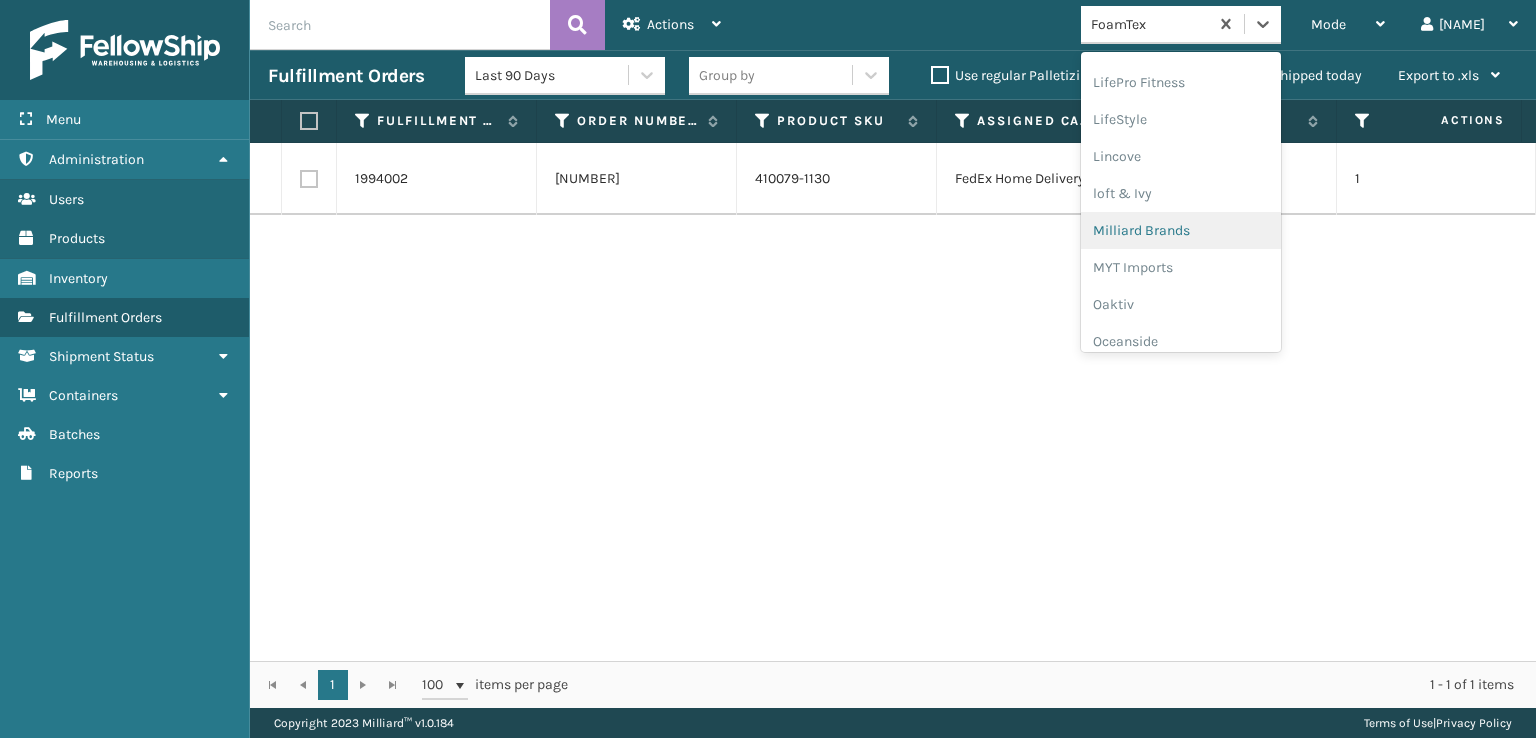 click on "Milliard Brands" at bounding box center (1181, 230) 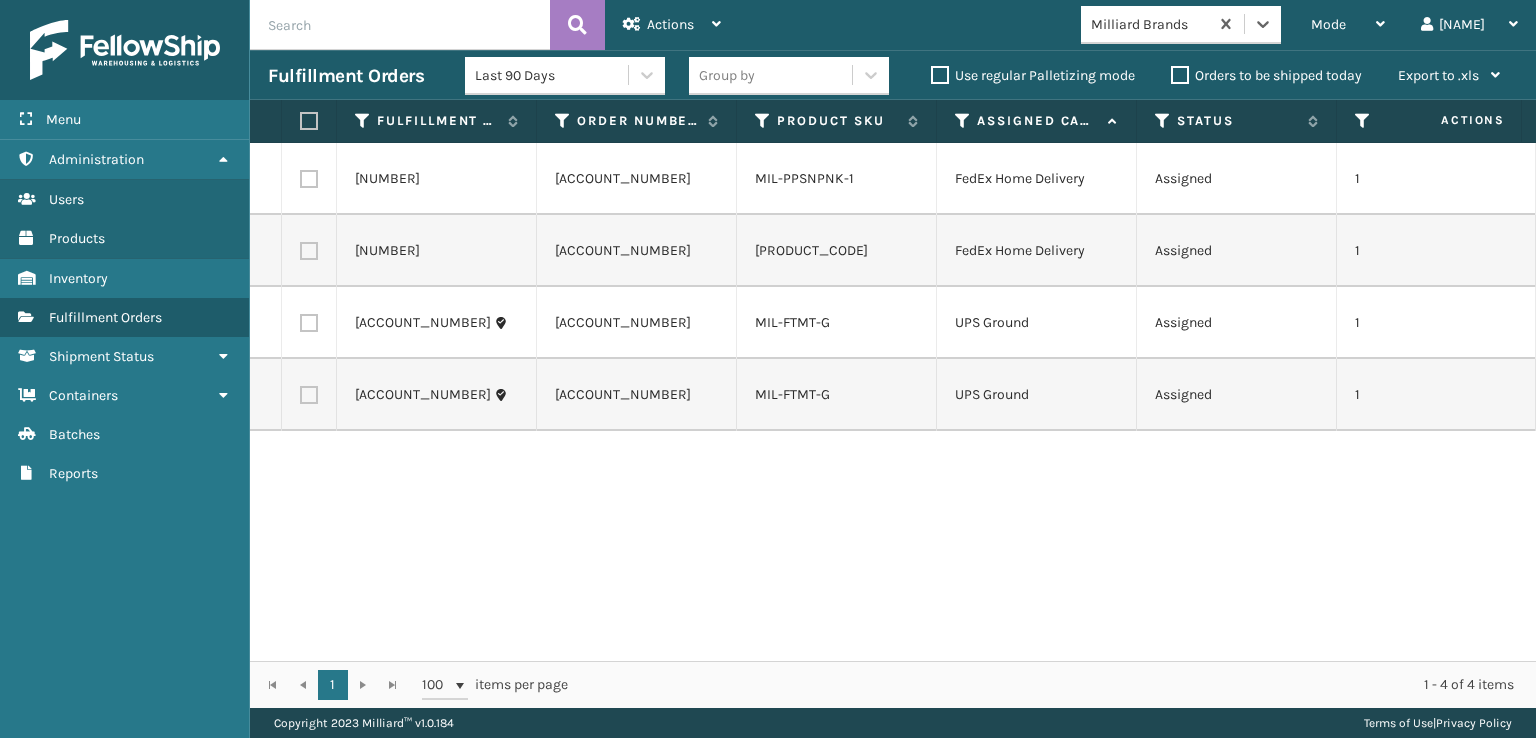 click on "Mode Regular Mode Picking Mode Labeling Mode Exit Scan Mode     option [BRAND_NAME] Brands, selected.     0 results available. Select is focused ,type to refine list, press Down to open the menu,  [BRAND_NAME] Brands tom Log Out" at bounding box center (1137, 25) 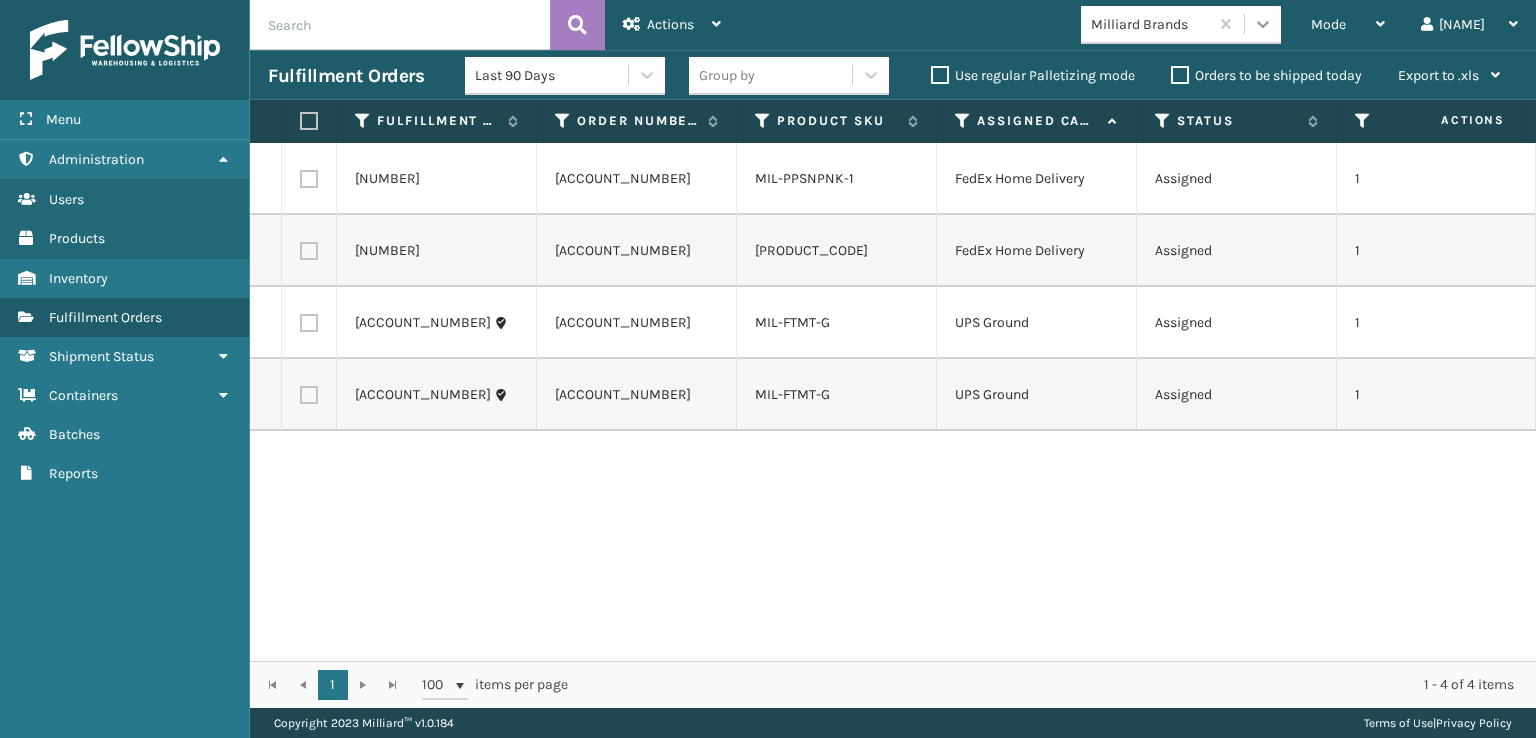 click 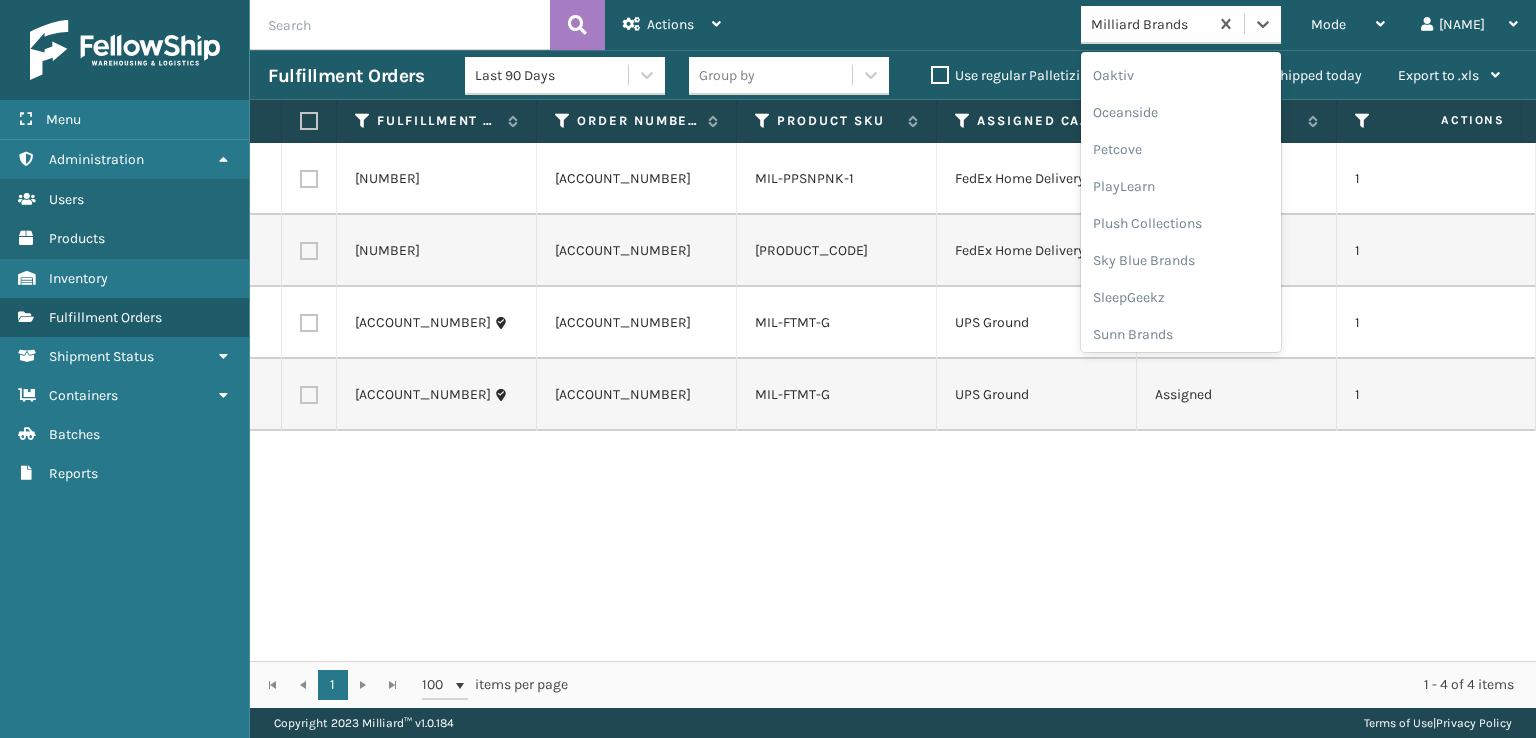 scroll, scrollTop: 966, scrollLeft: 0, axis: vertical 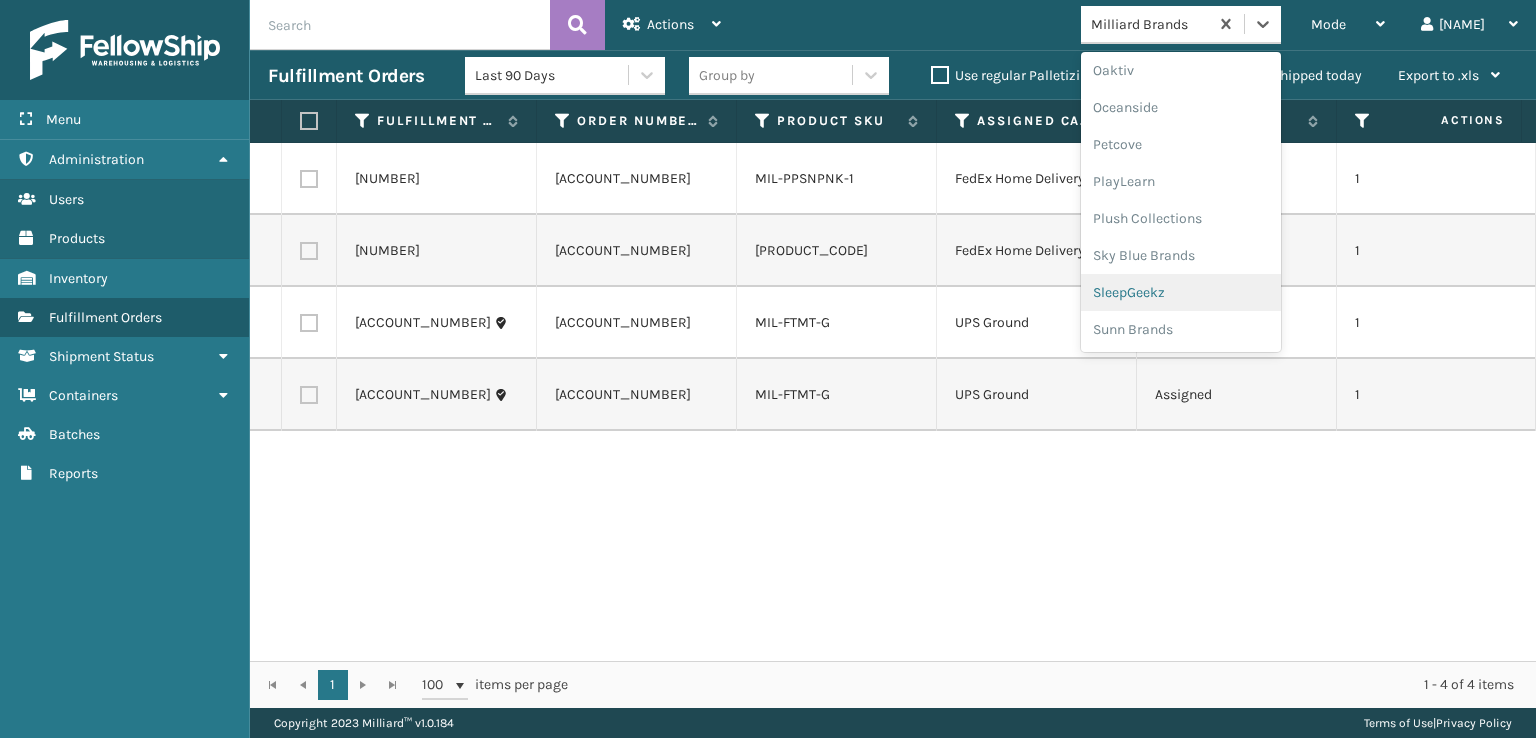 click on "SleepGeekz" at bounding box center (1181, 292) 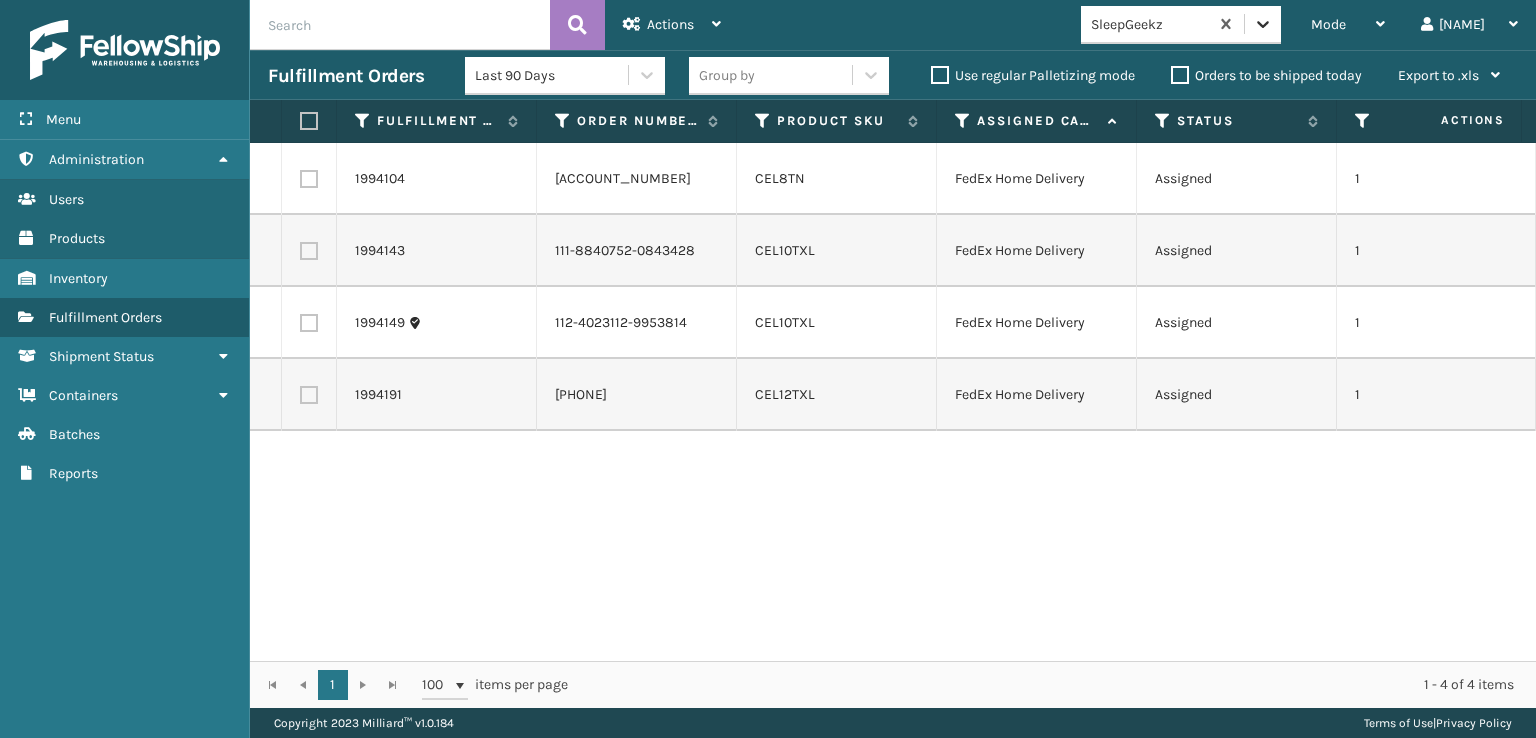 click 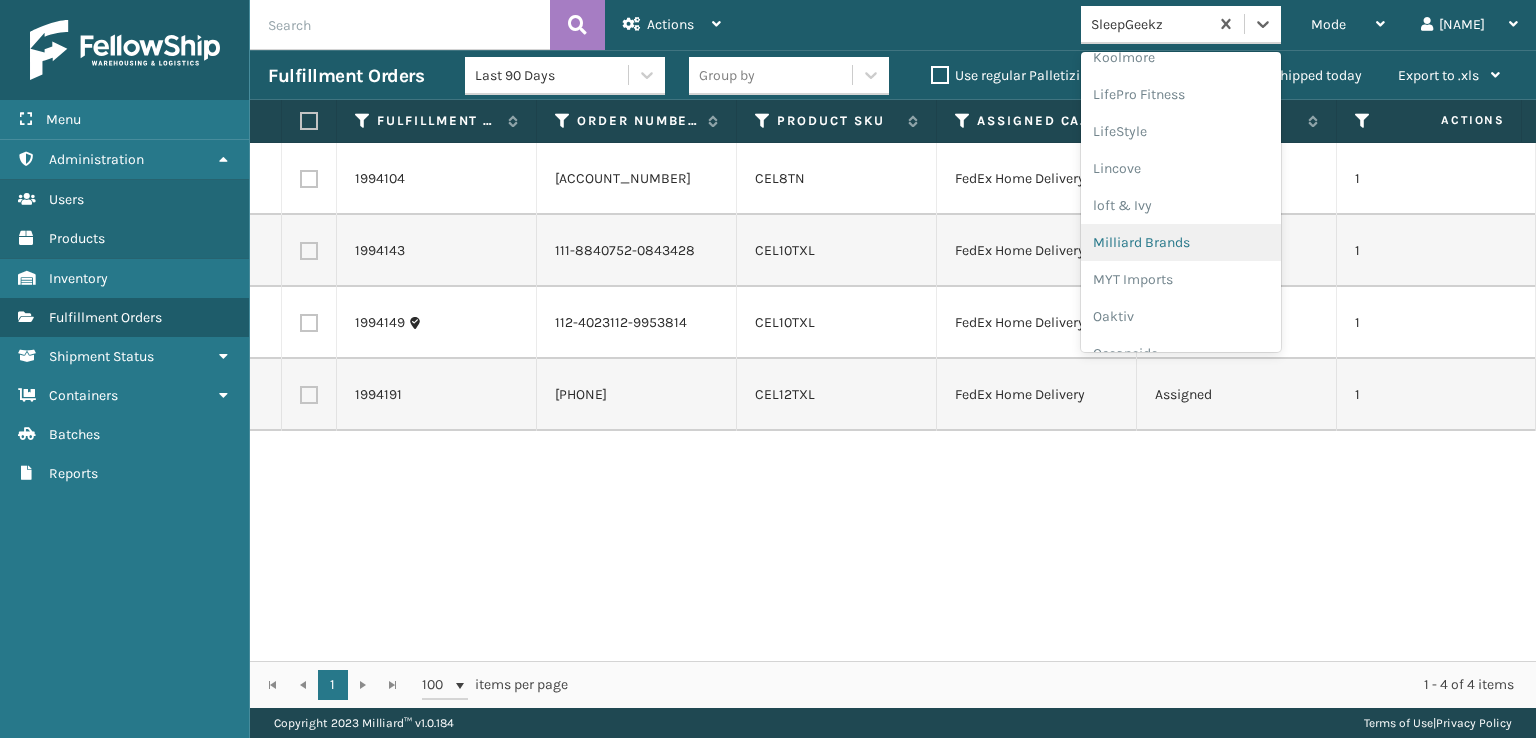 scroll, scrollTop: 966, scrollLeft: 0, axis: vertical 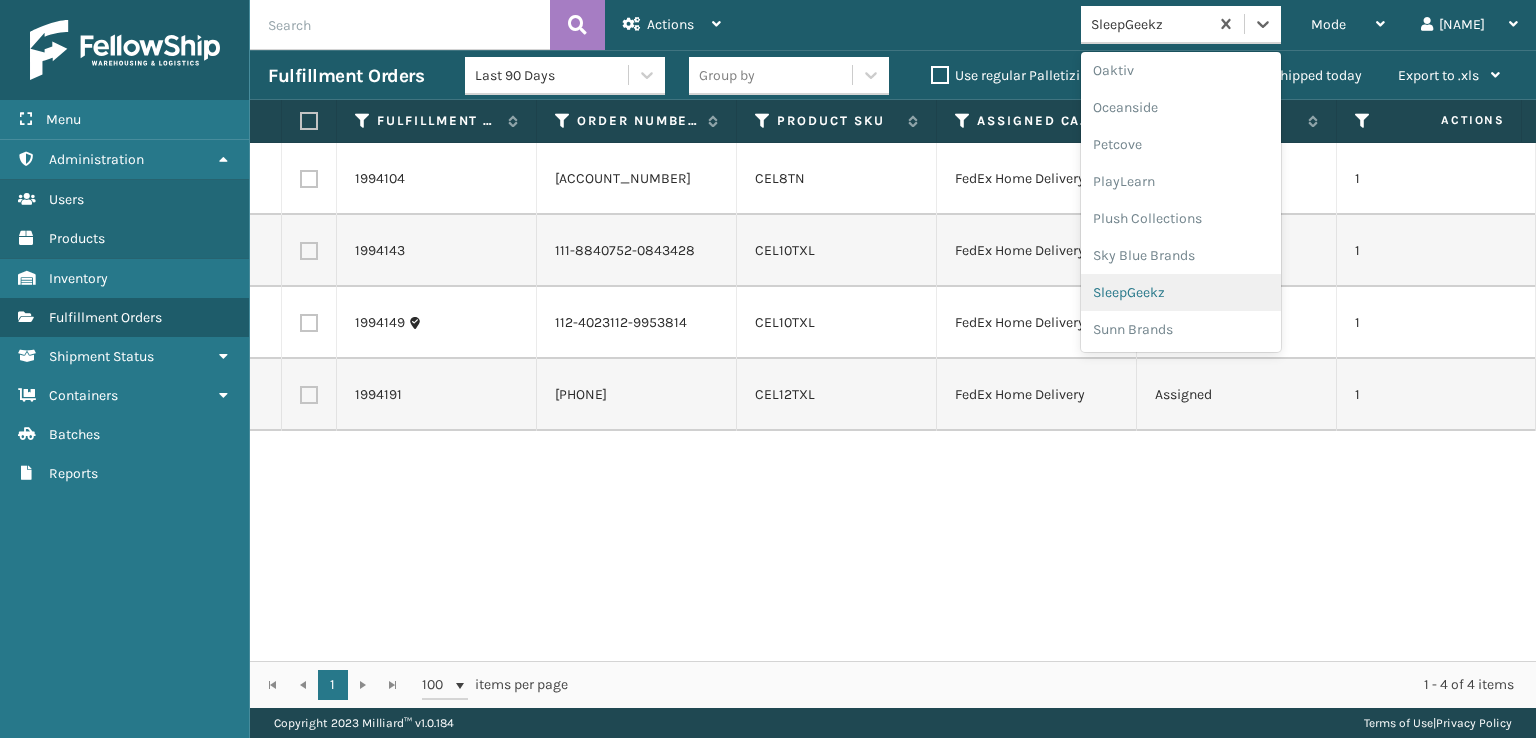 click on "SleepGeekz" at bounding box center (1181, 292) 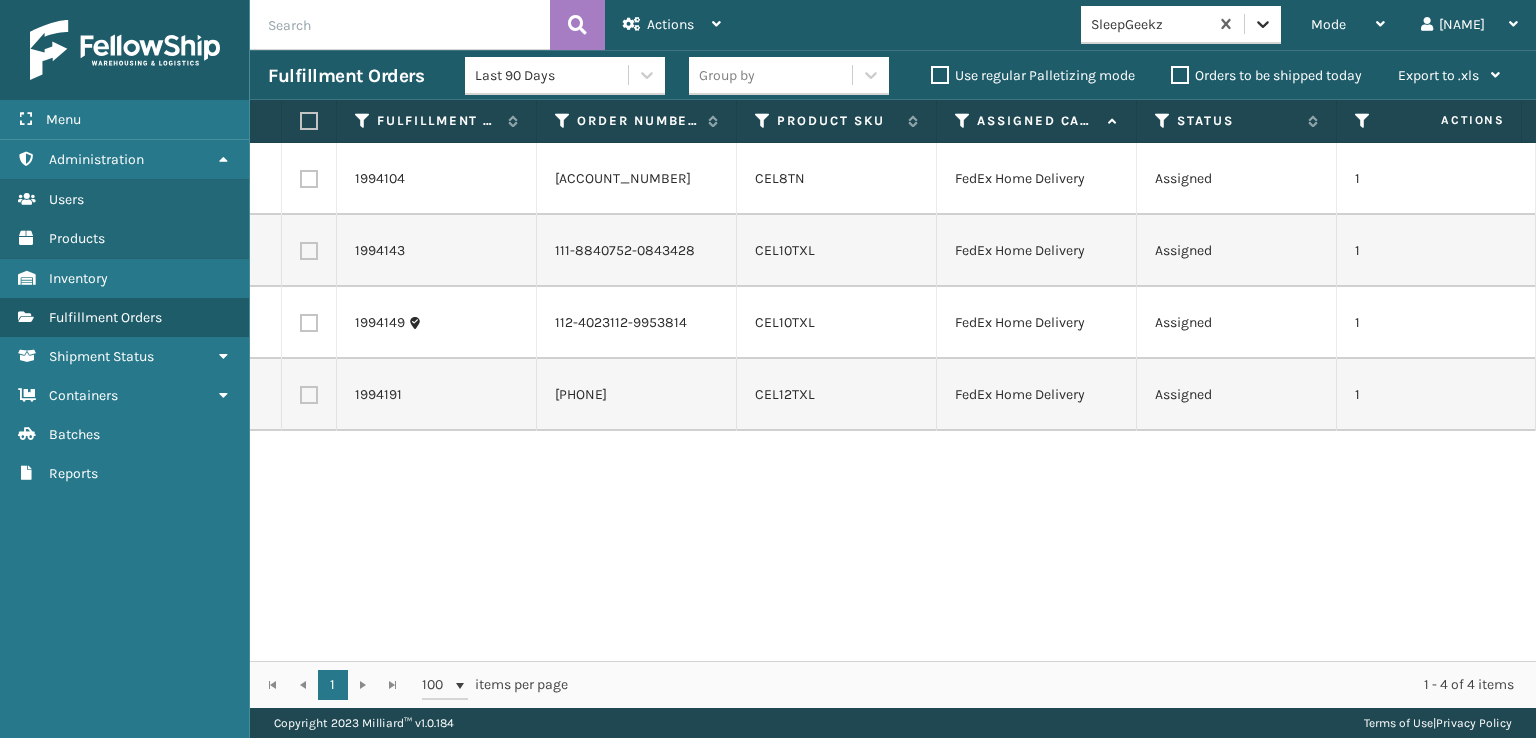 click at bounding box center [1263, 24] 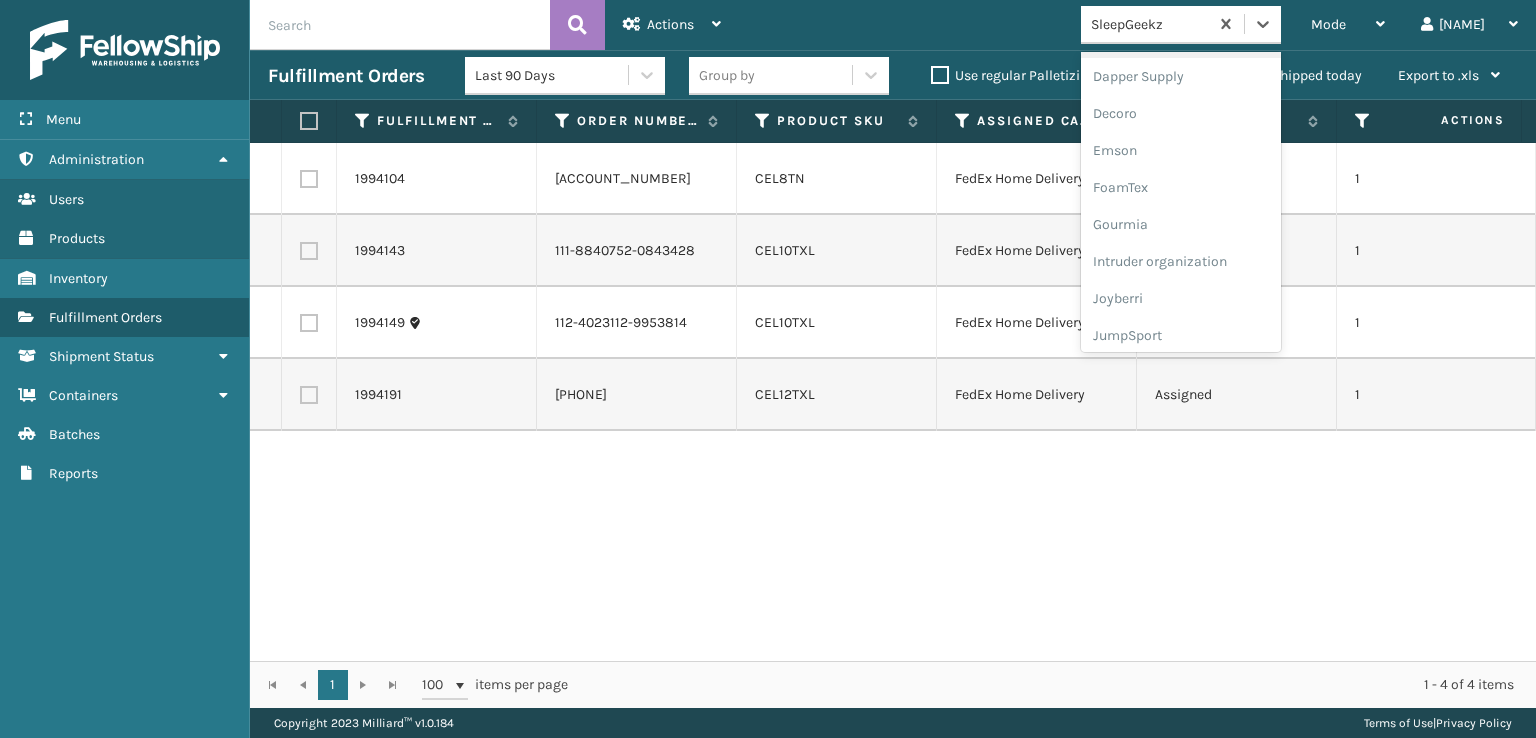 scroll, scrollTop: 400, scrollLeft: 0, axis: vertical 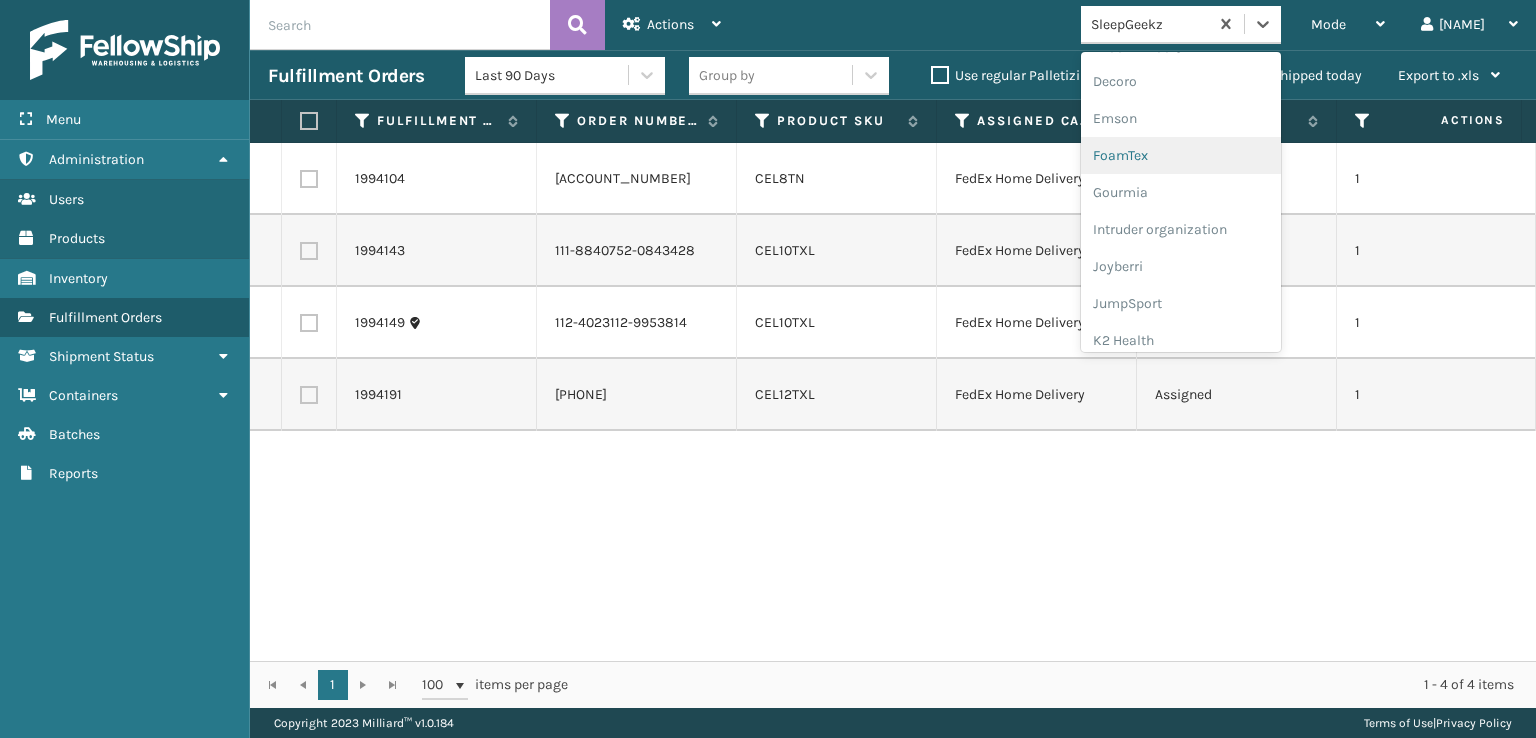 click on "FoamTex" at bounding box center [1181, 155] 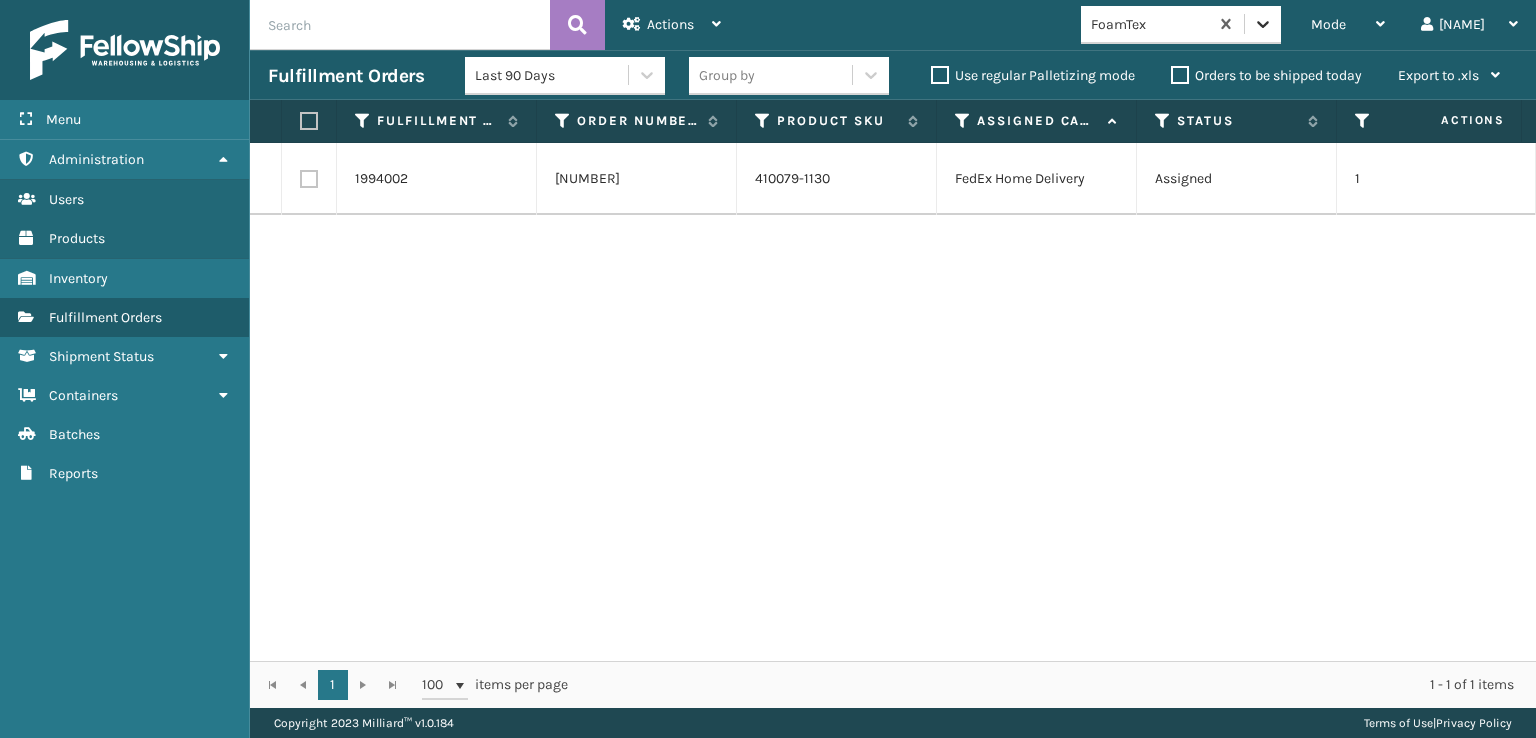 click 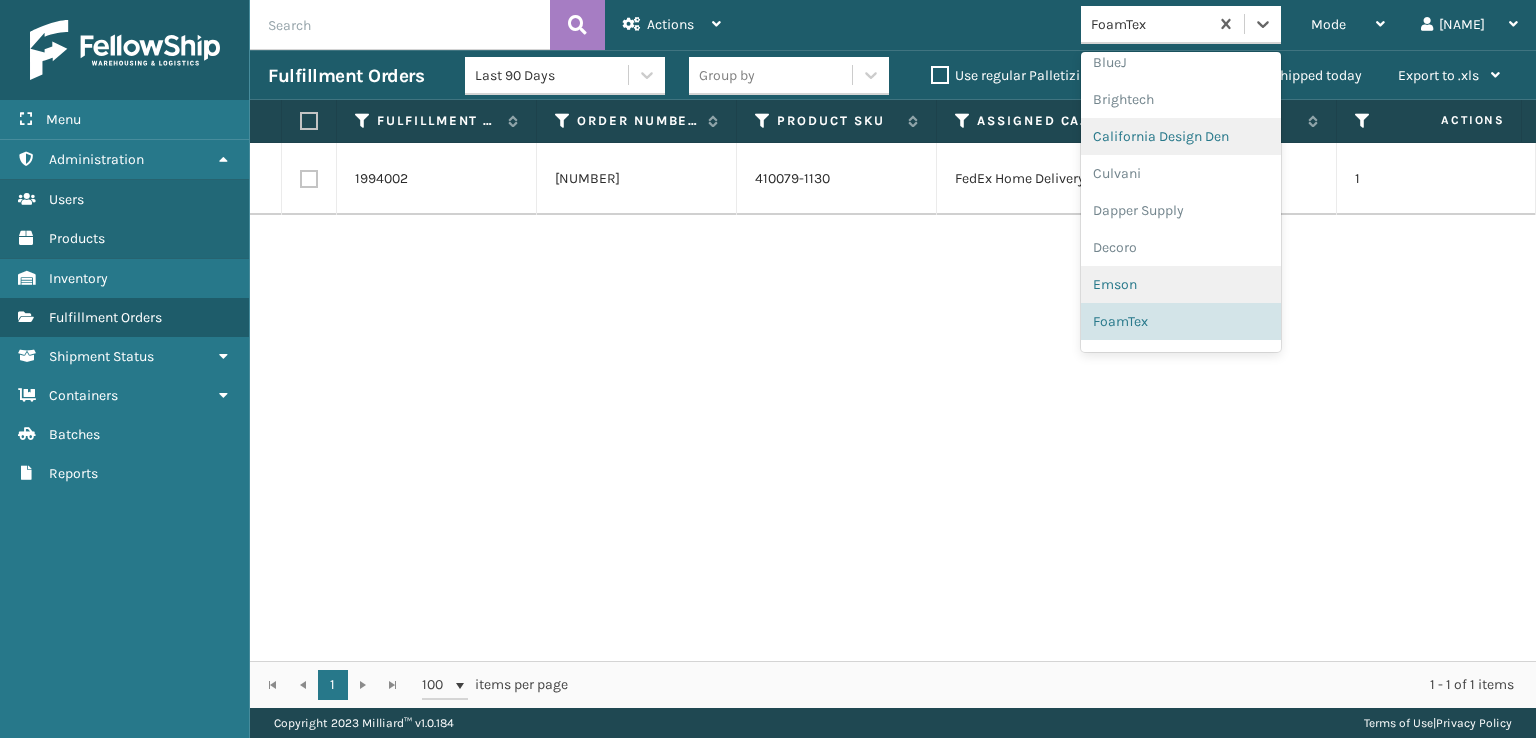 scroll, scrollTop: 334, scrollLeft: 0, axis: vertical 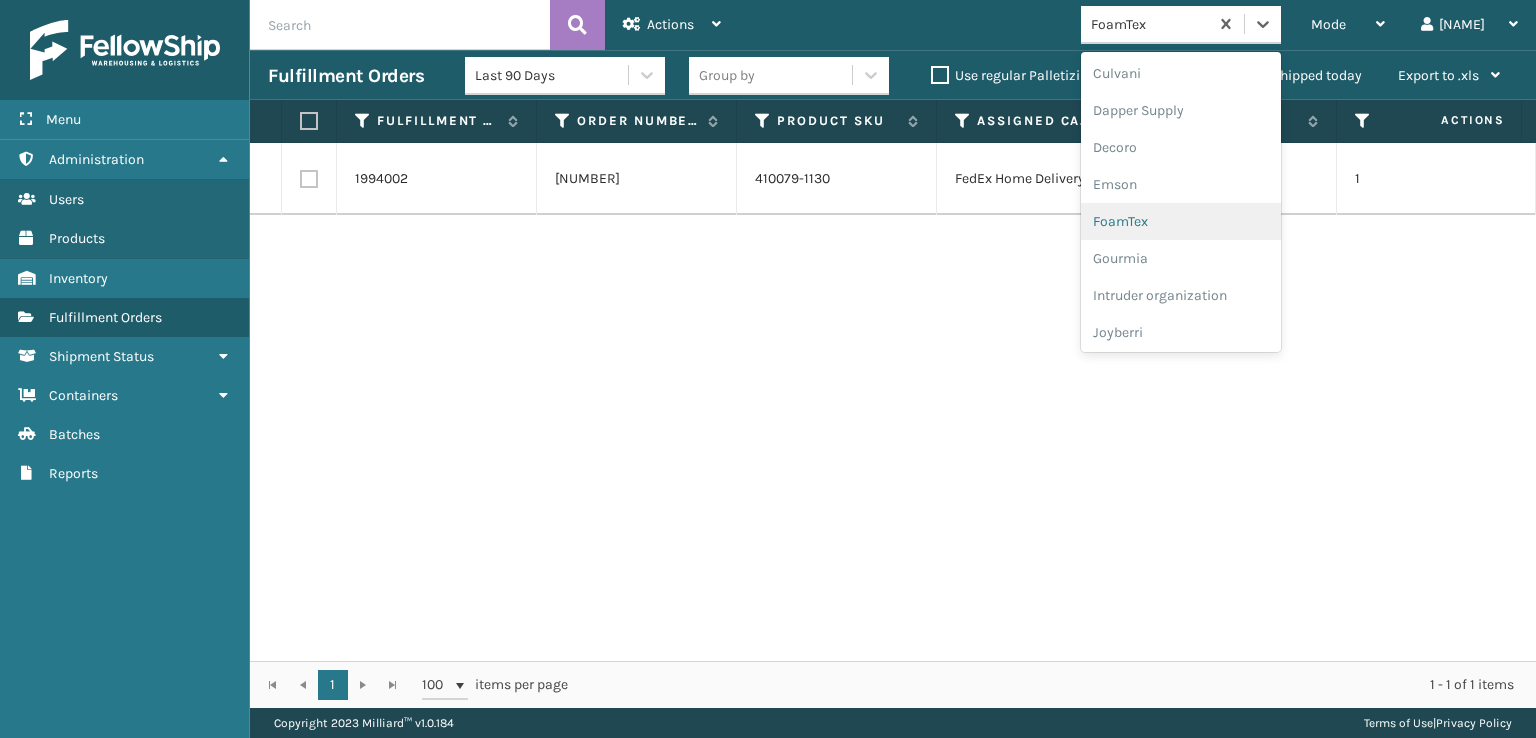 click on "FoamTex" at bounding box center (1181, 221) 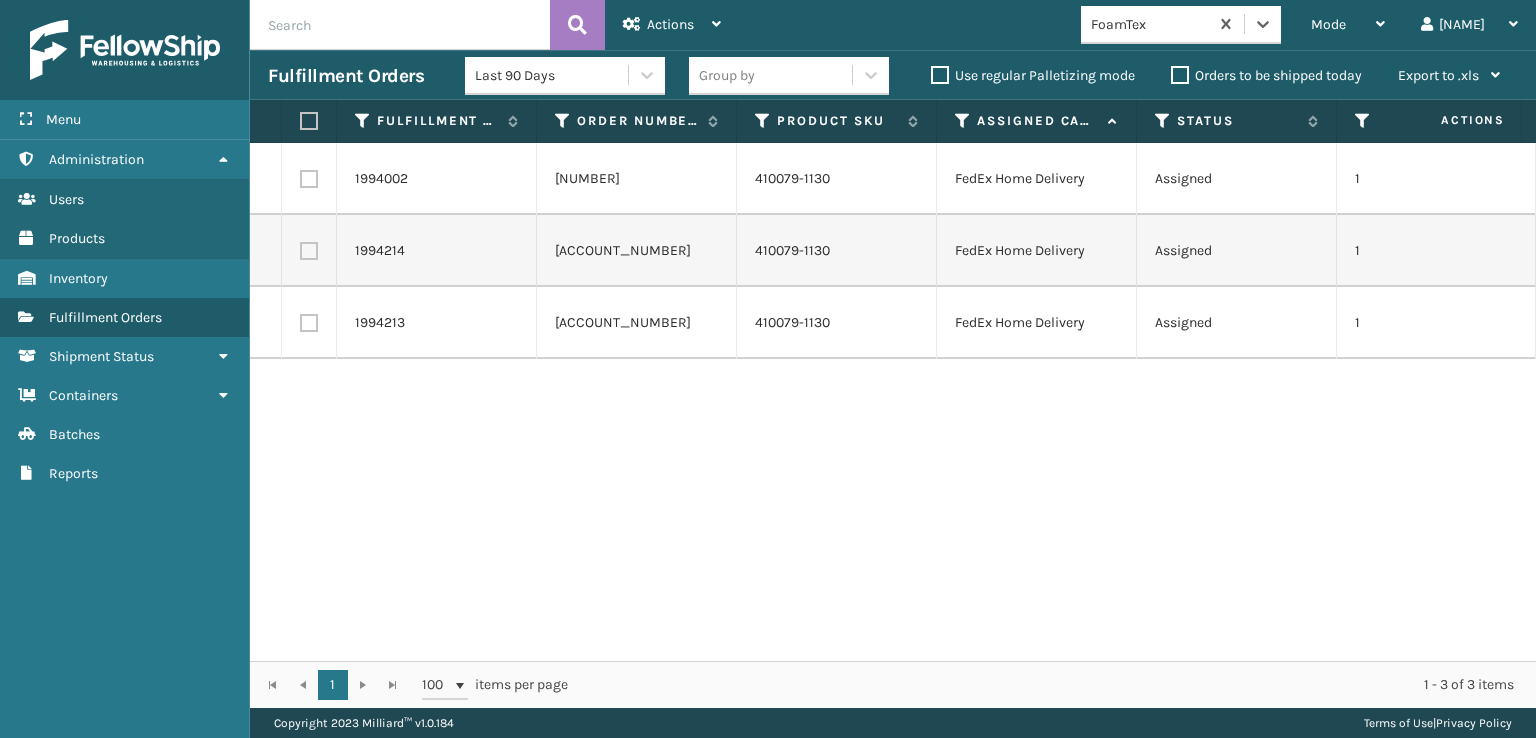 click at bounding box center [309, 121] 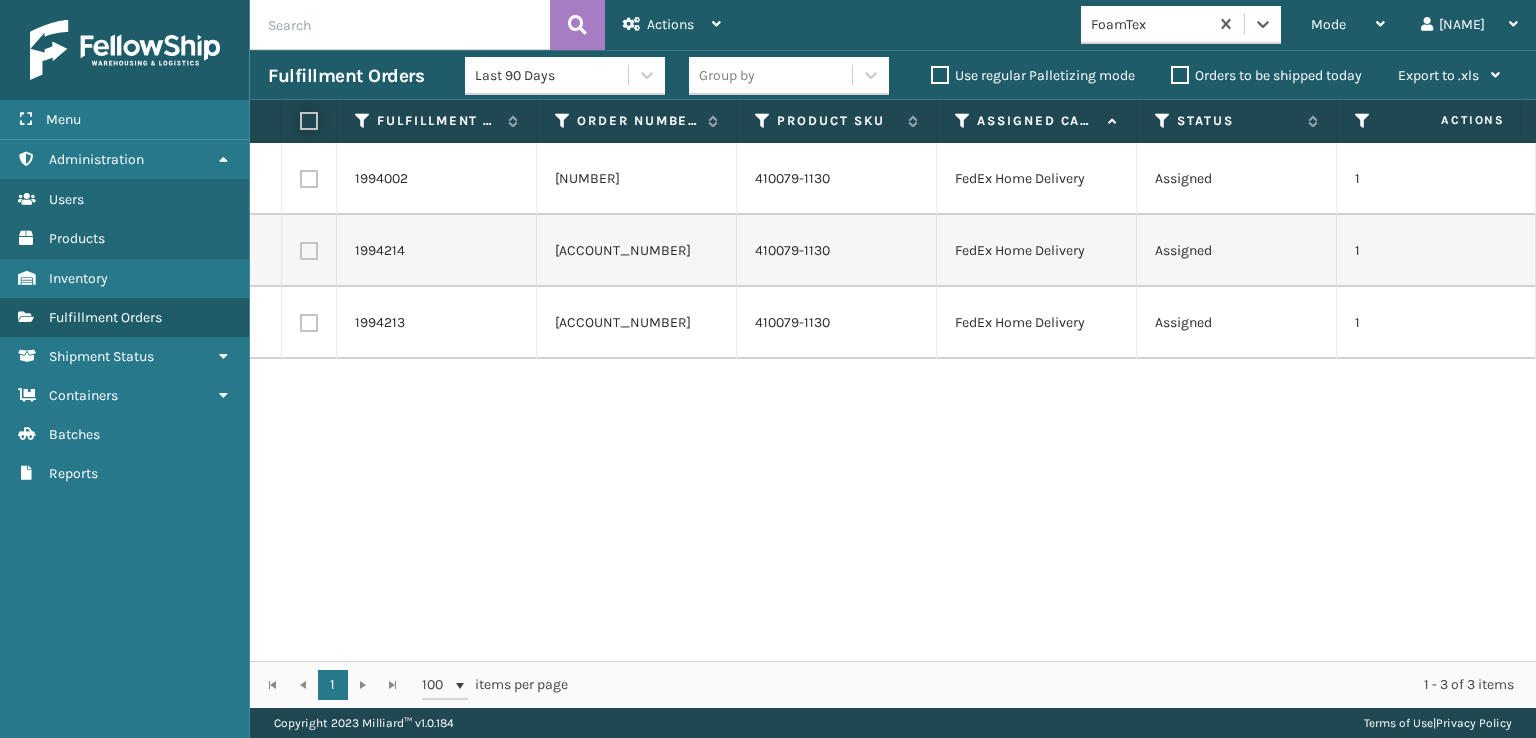 click at bounding box center [300, 121] 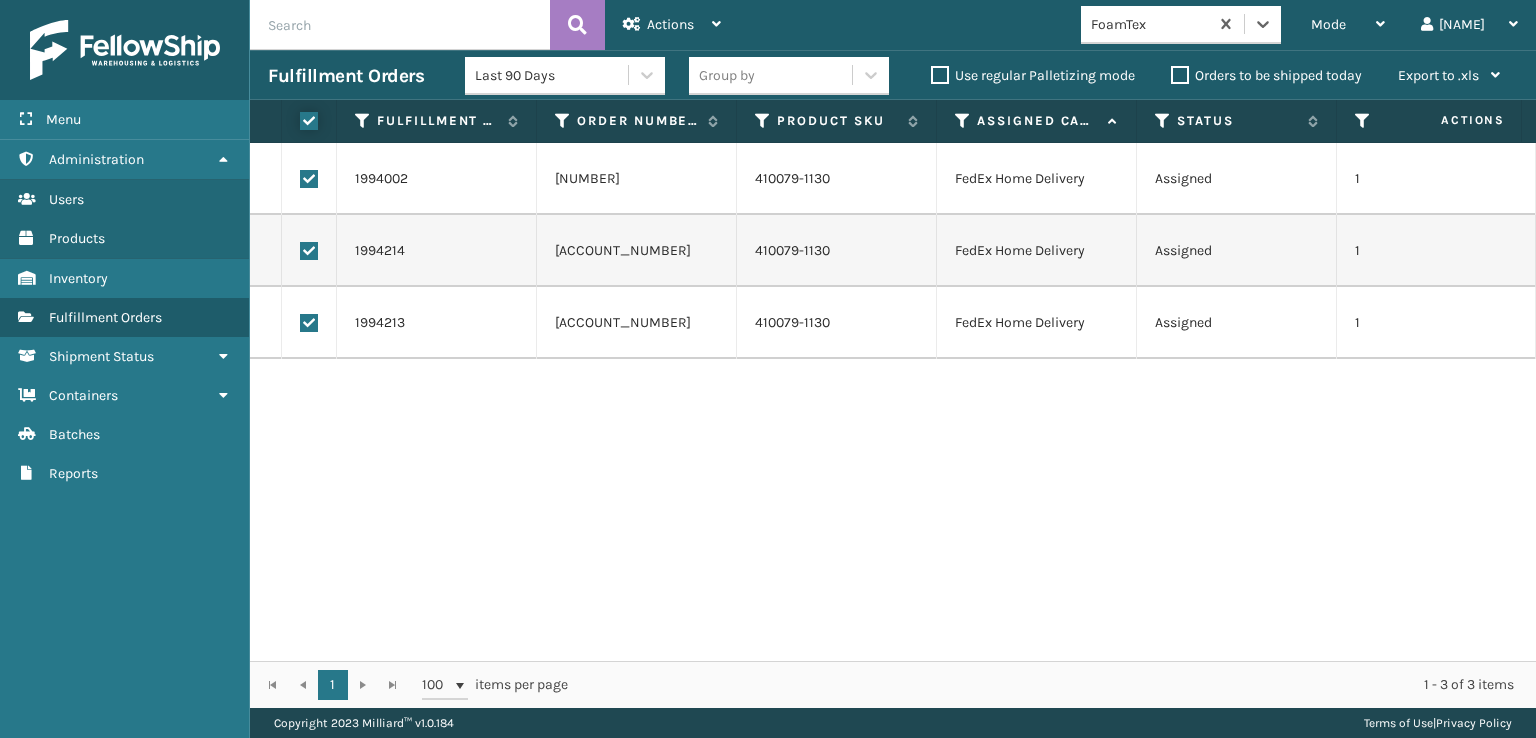checkbox on "true" 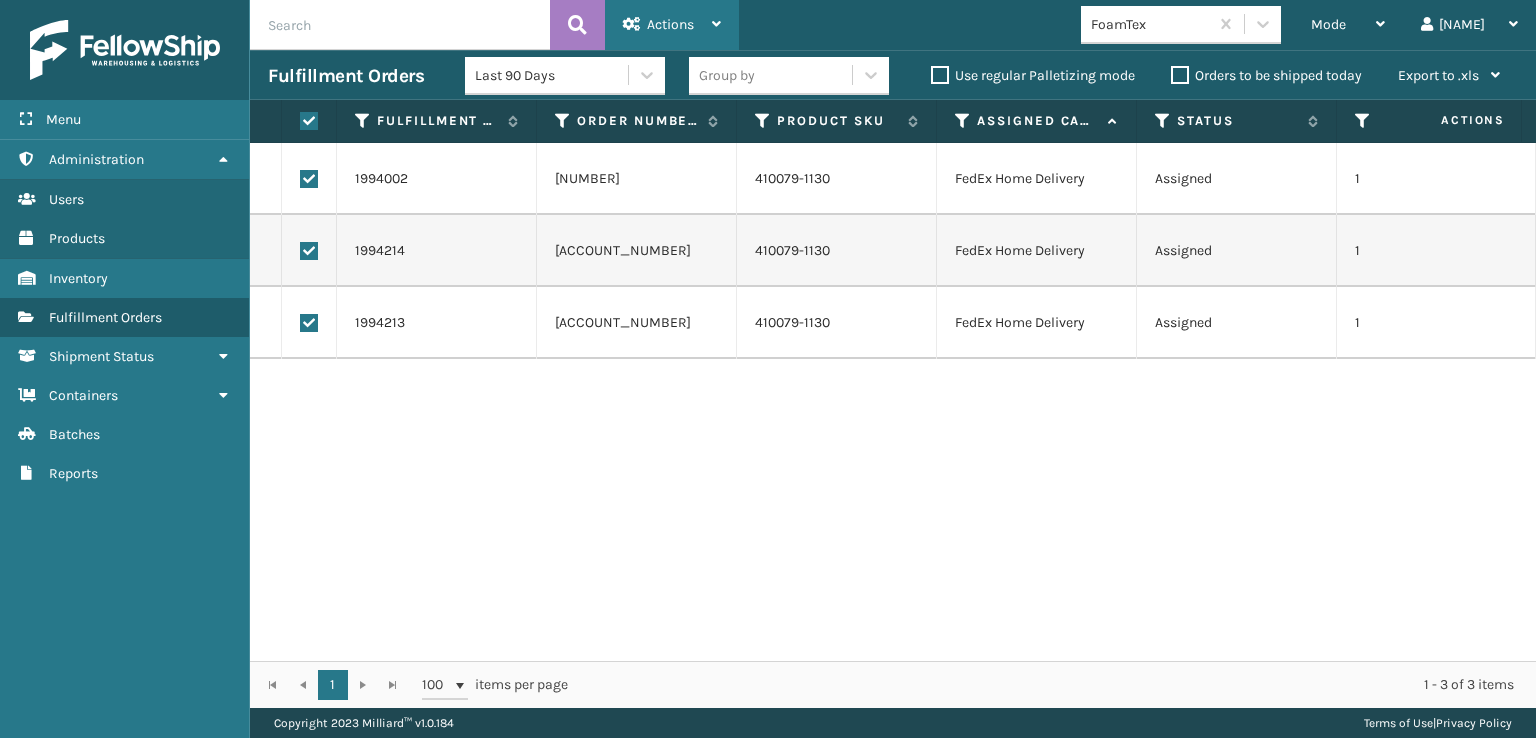click on "Actions" at bounding box center (672, 25) 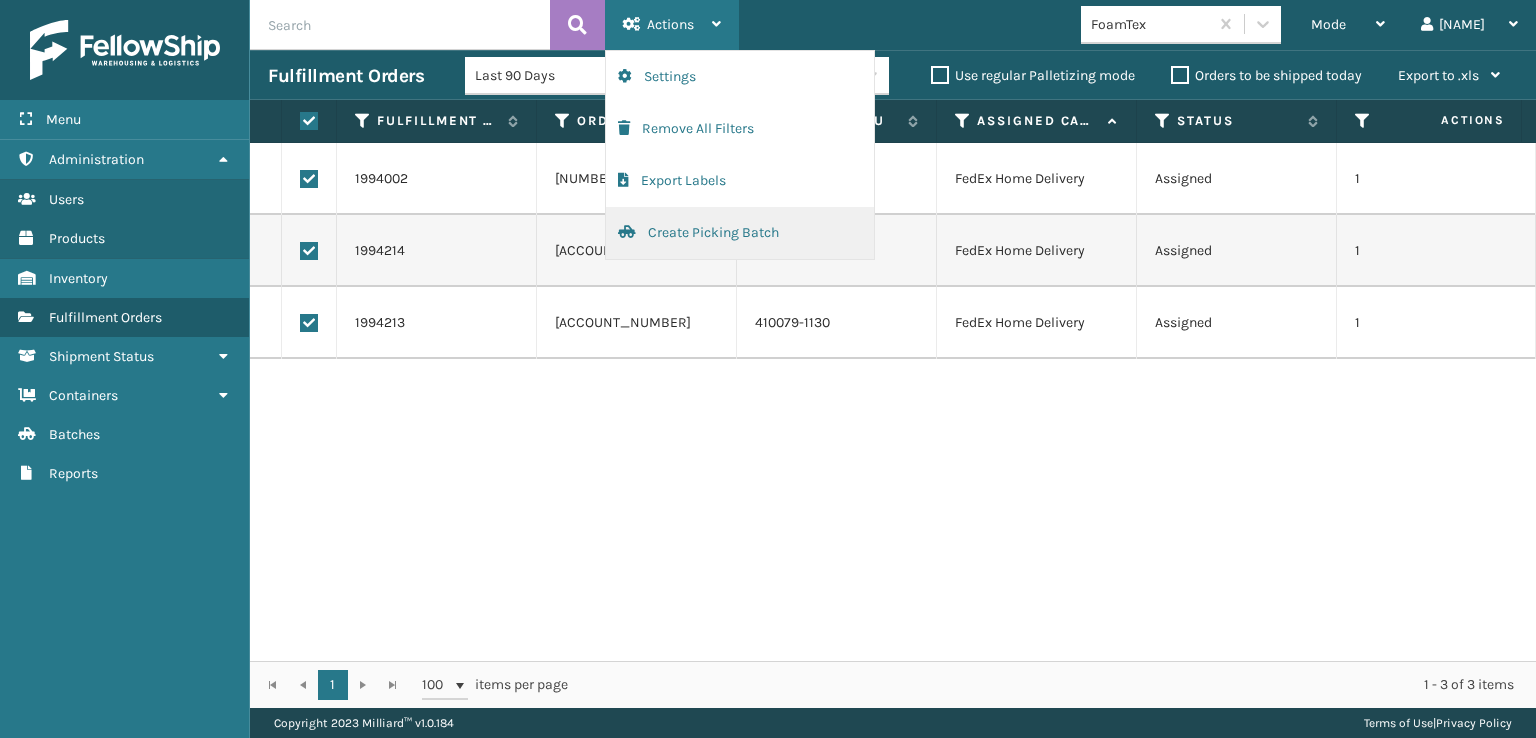 click on "Create Picking Batch" at bounding box center [740, 233] 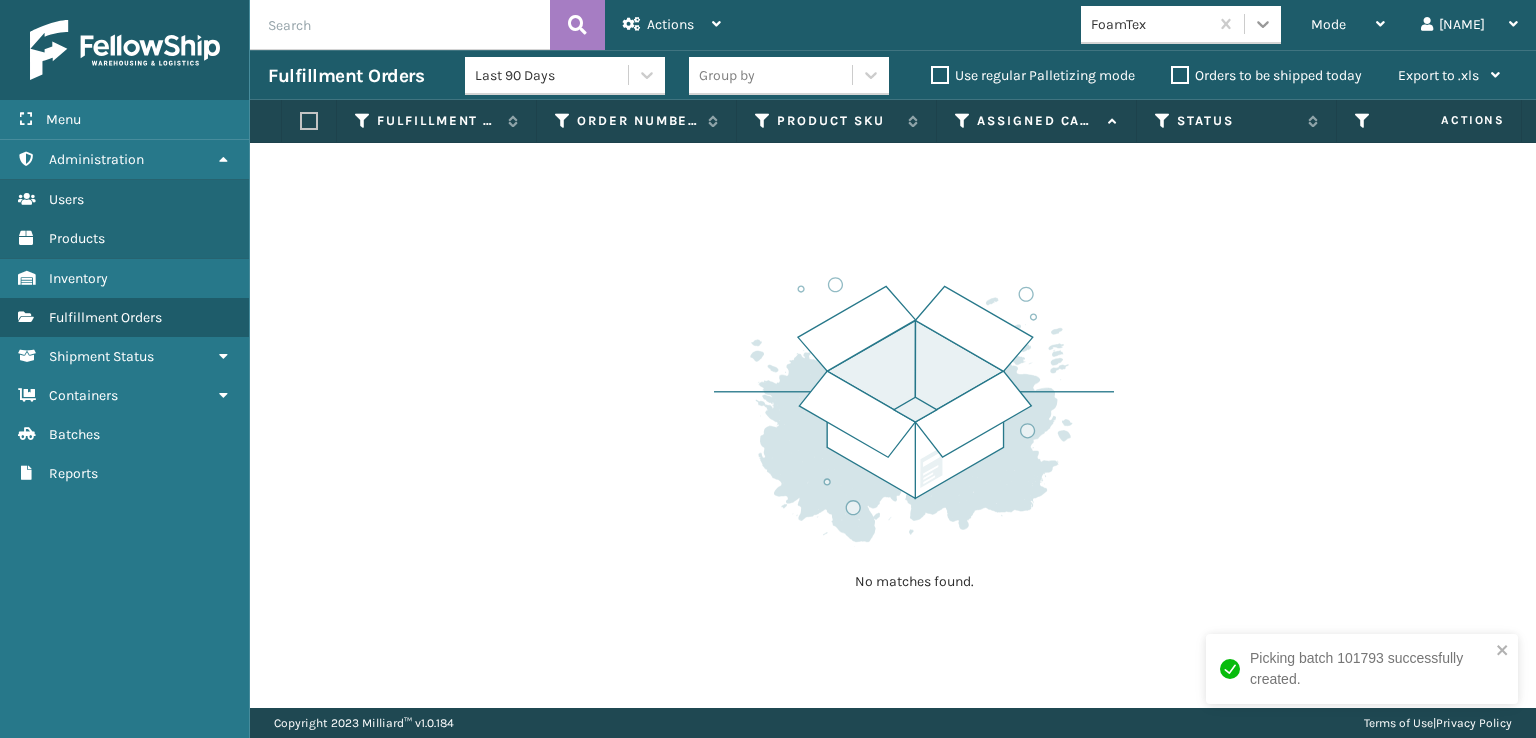 click 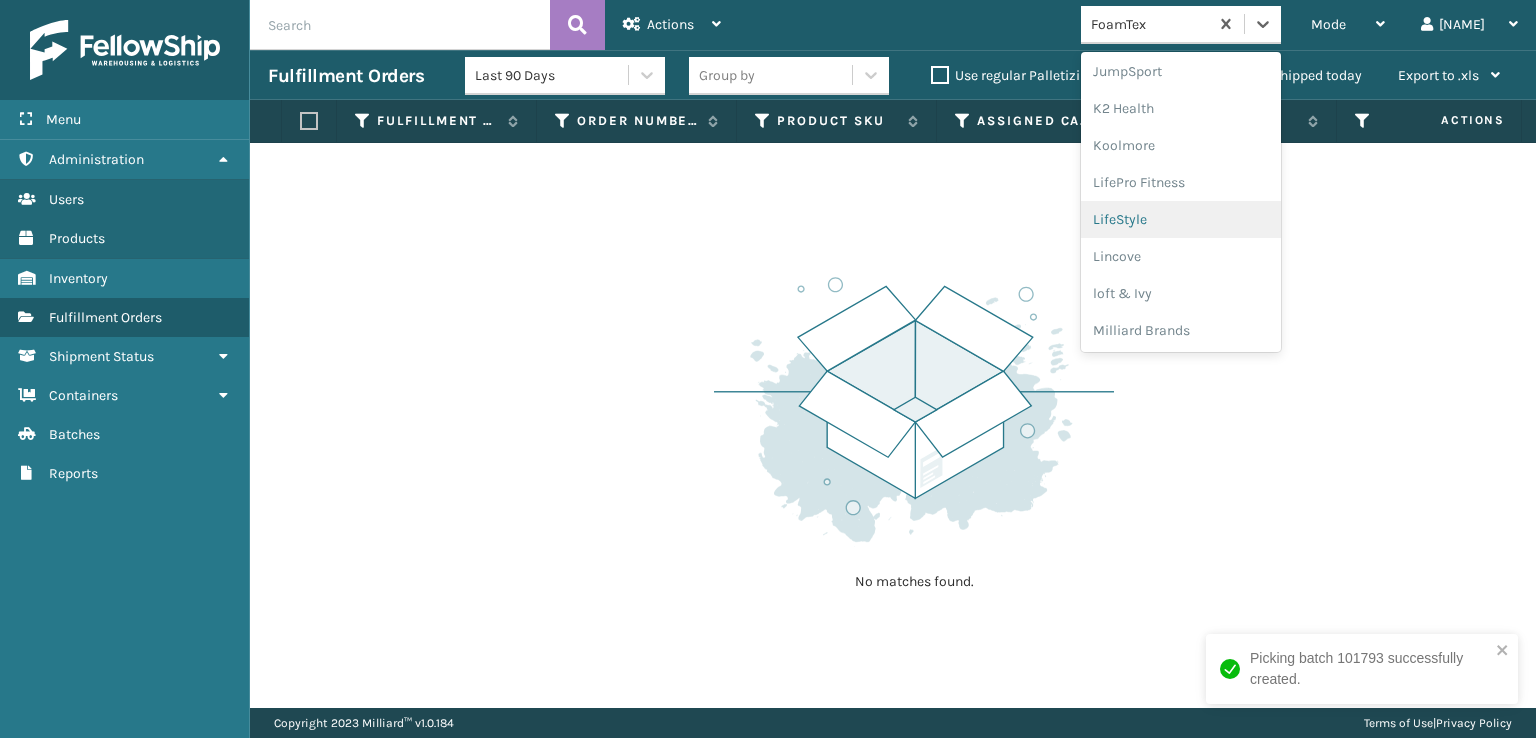 scroll, scrollTop: 732, scrollLeft: 0, axis: vertical 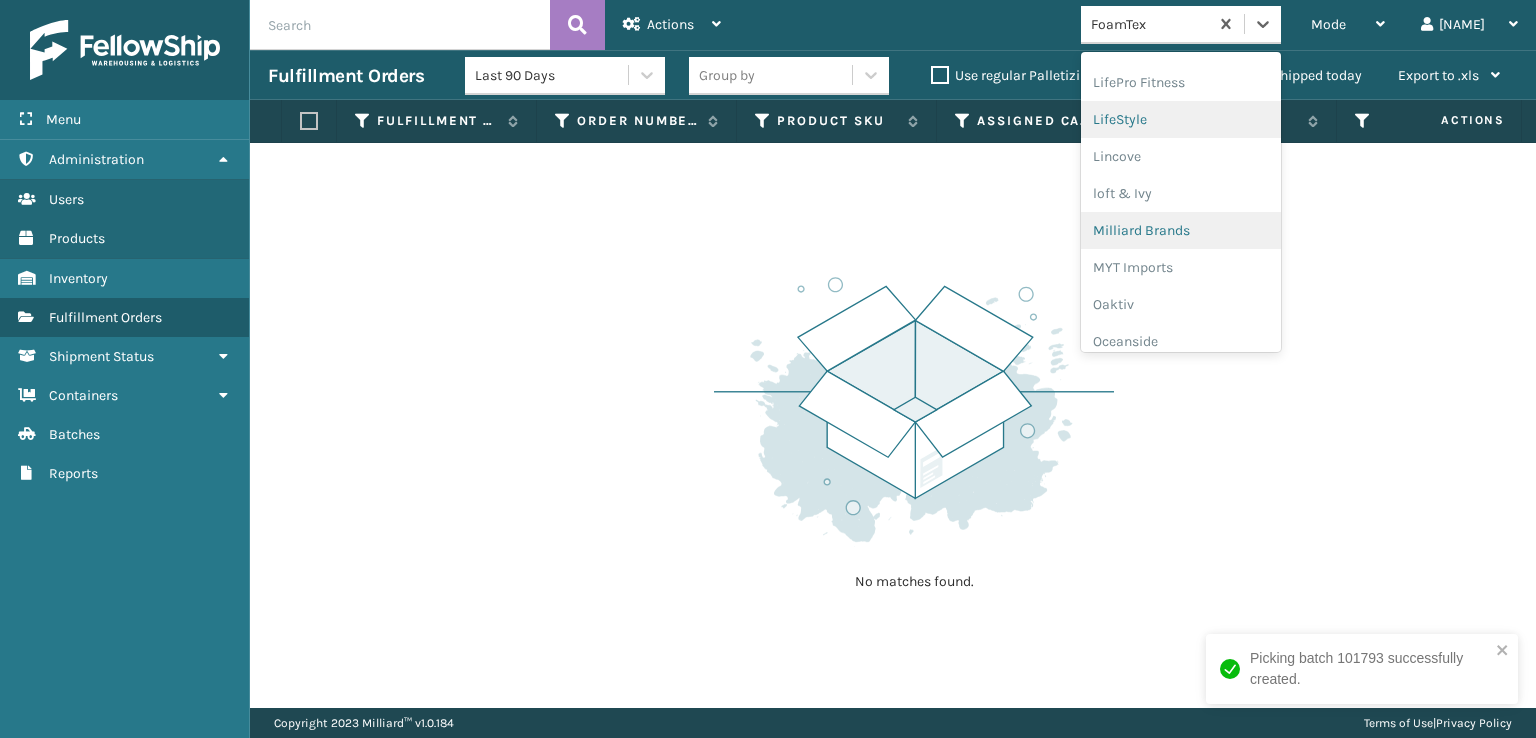 click on "Milliard Brands" at bounding box center (1181, 230) 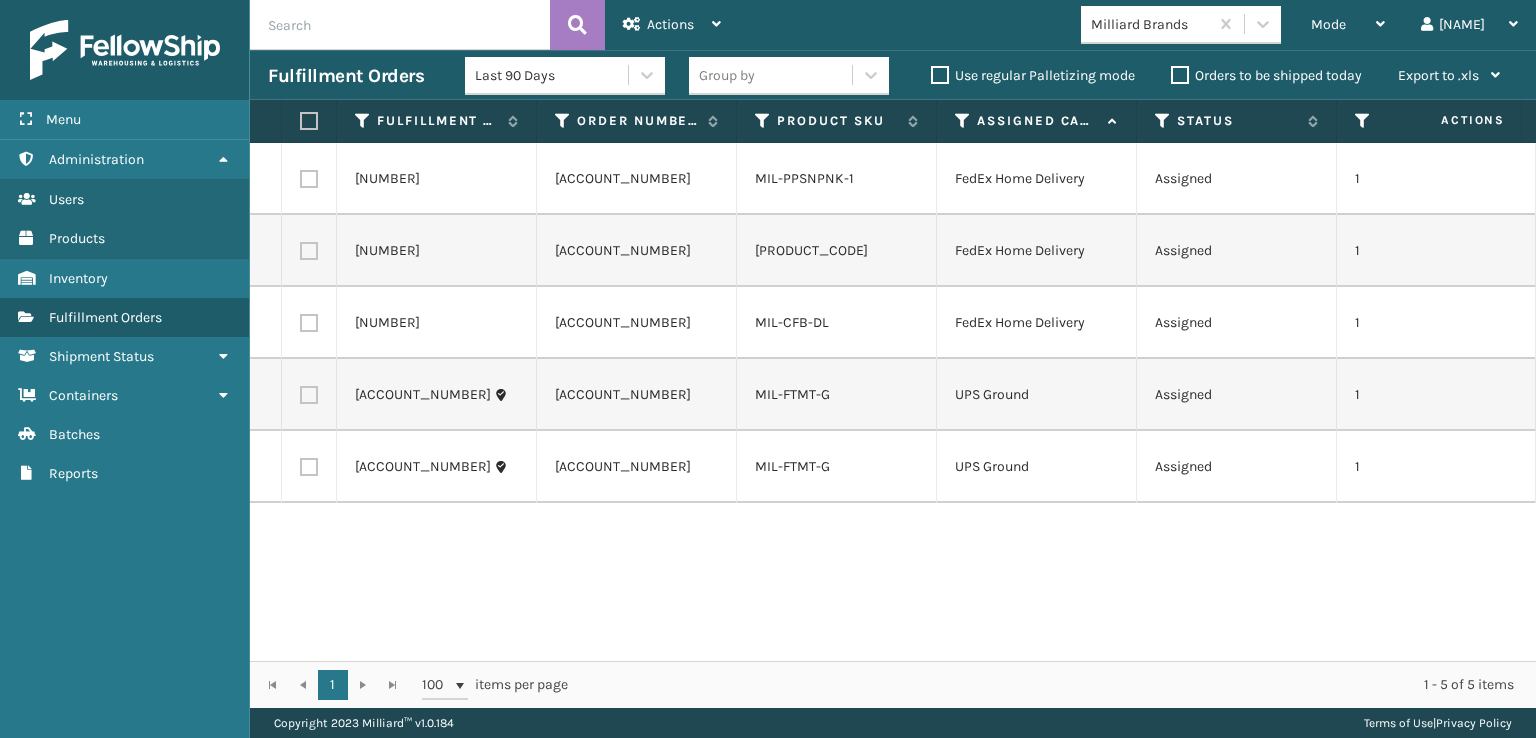 click at bounding box center [309, 121] 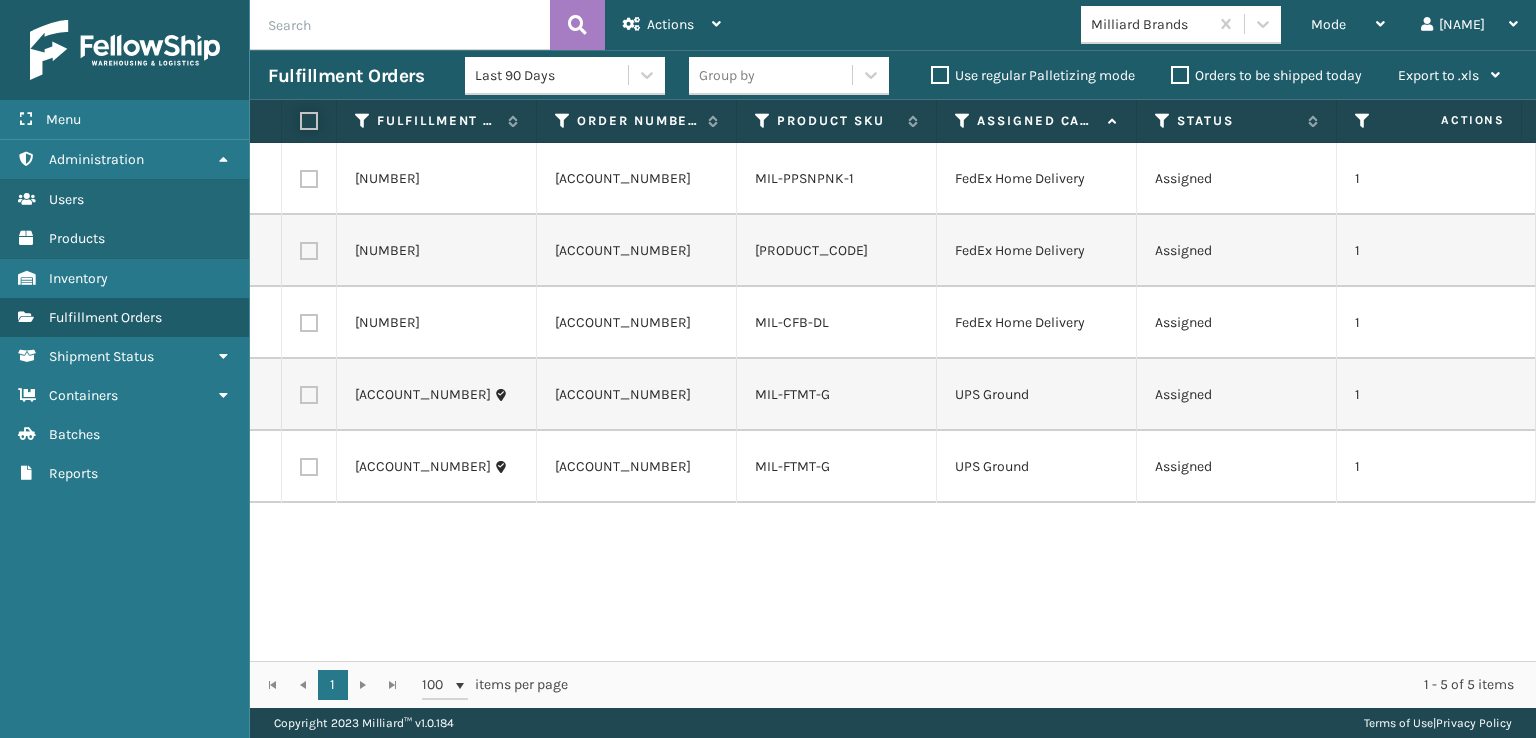 click at bounding box center [300, 121] 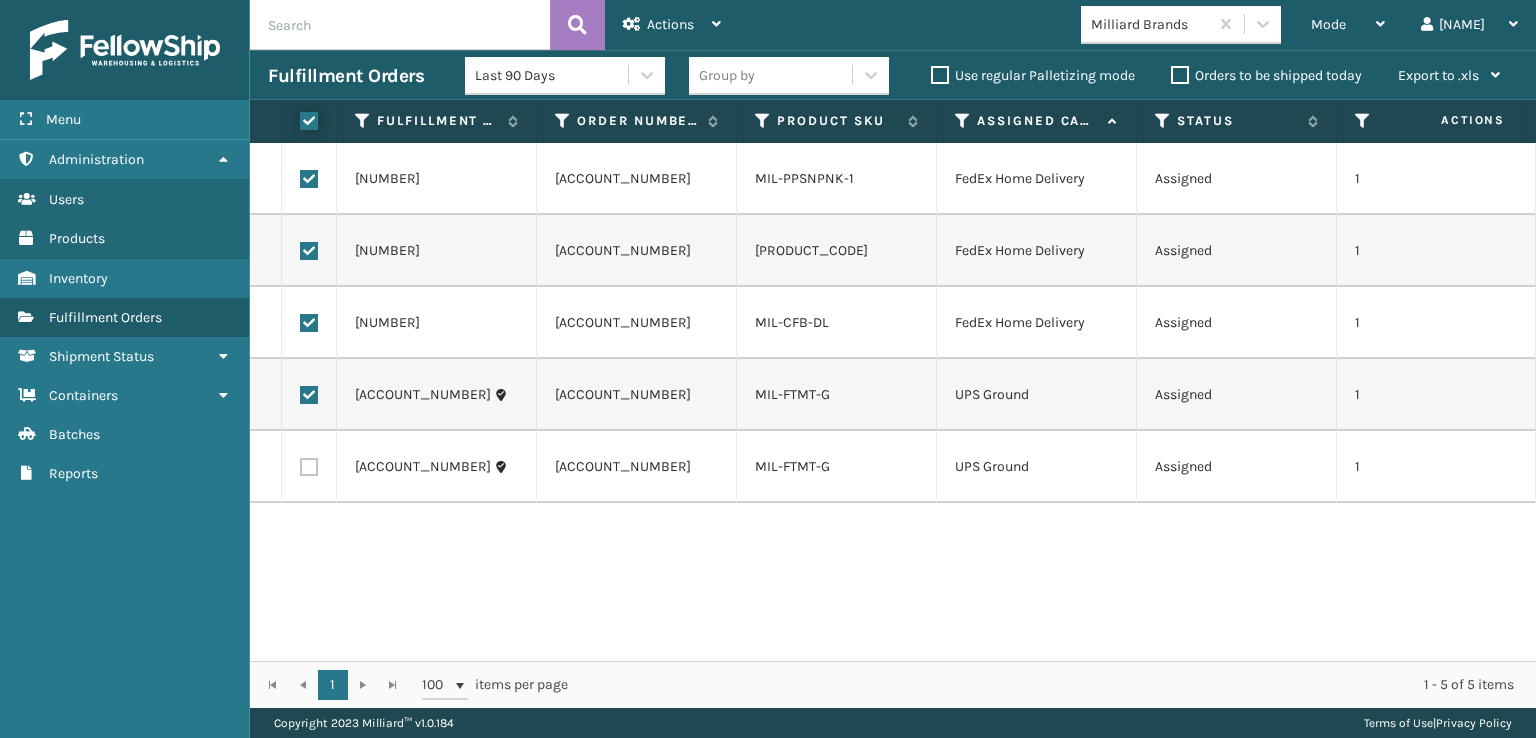 checkbox on "true" 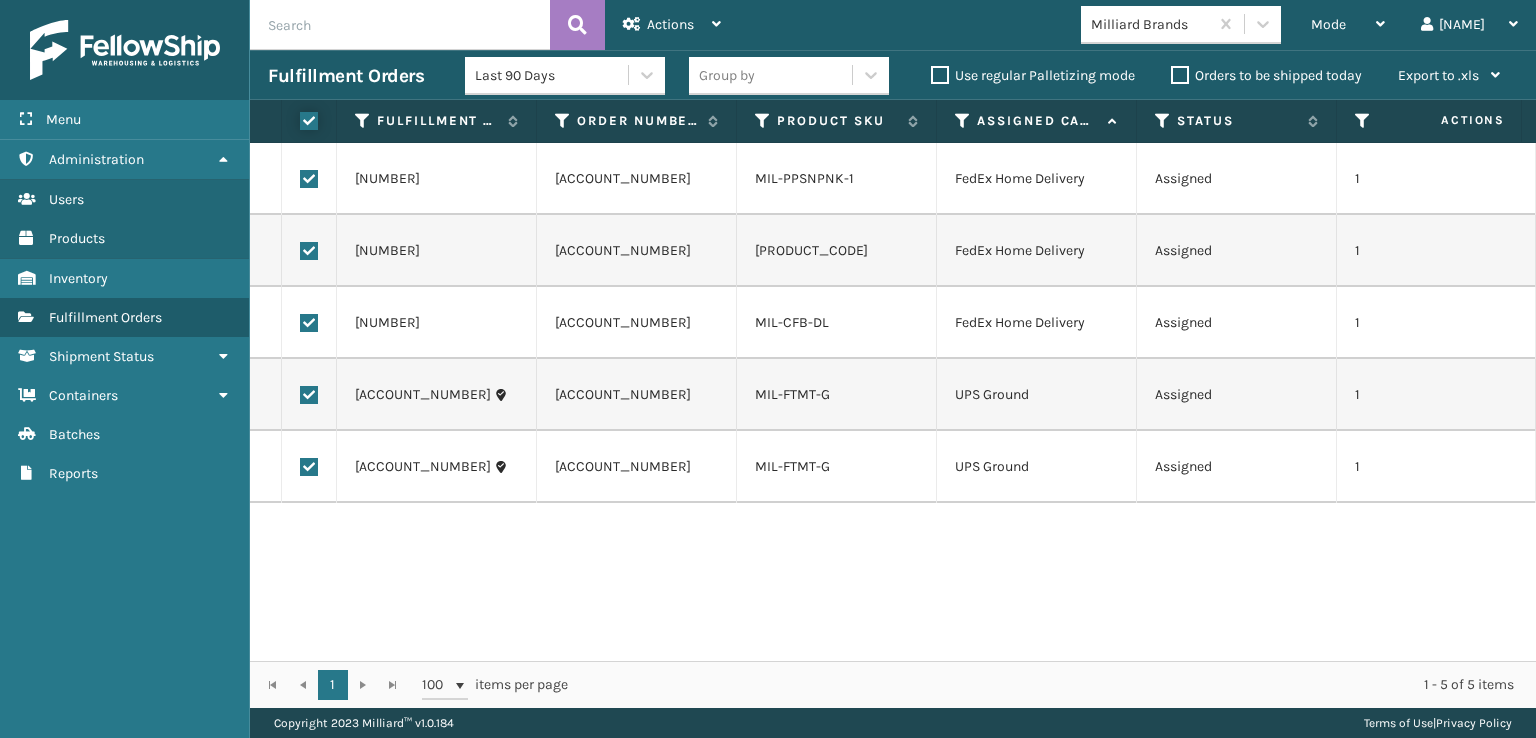 checkbox on "true" 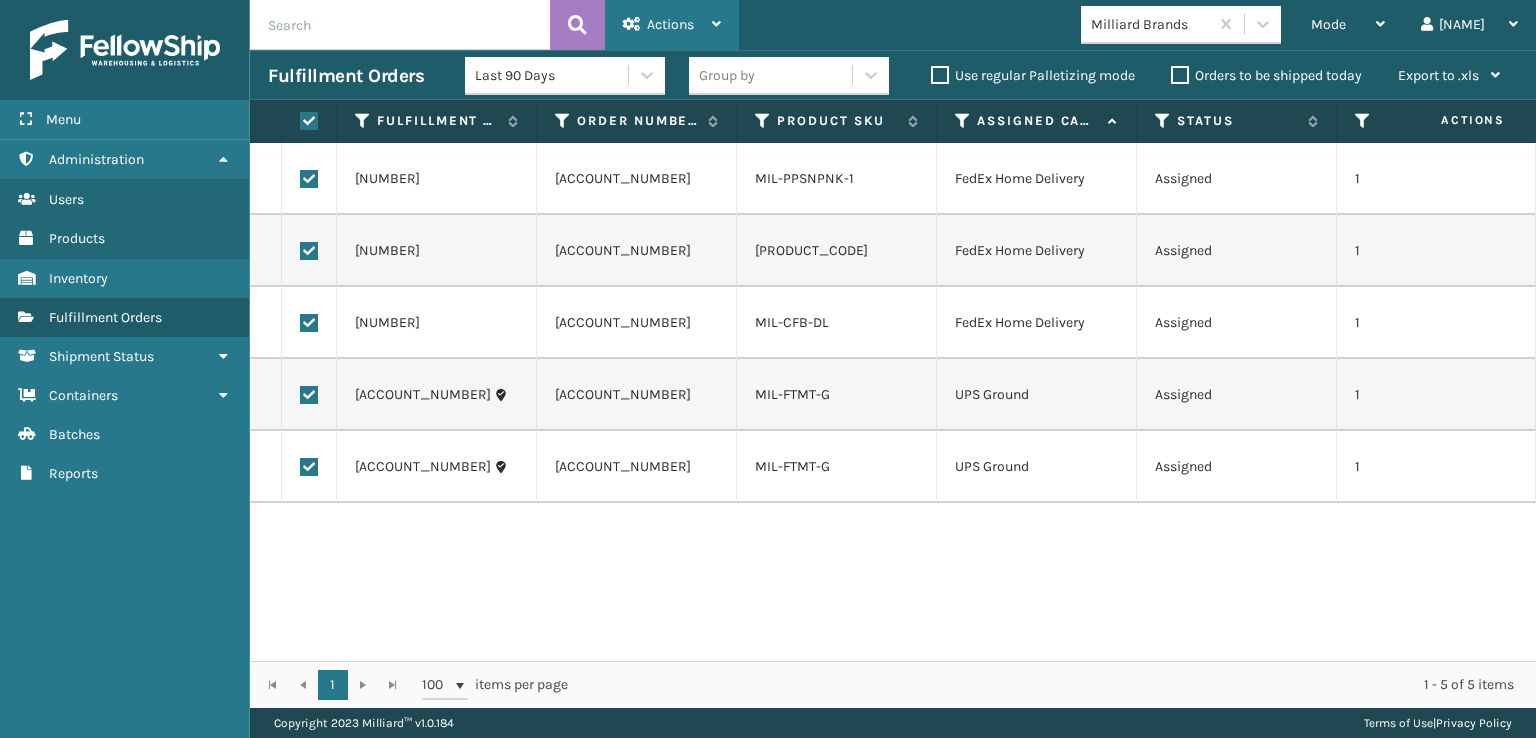click on "Actions" at bounding box center [672, 25] 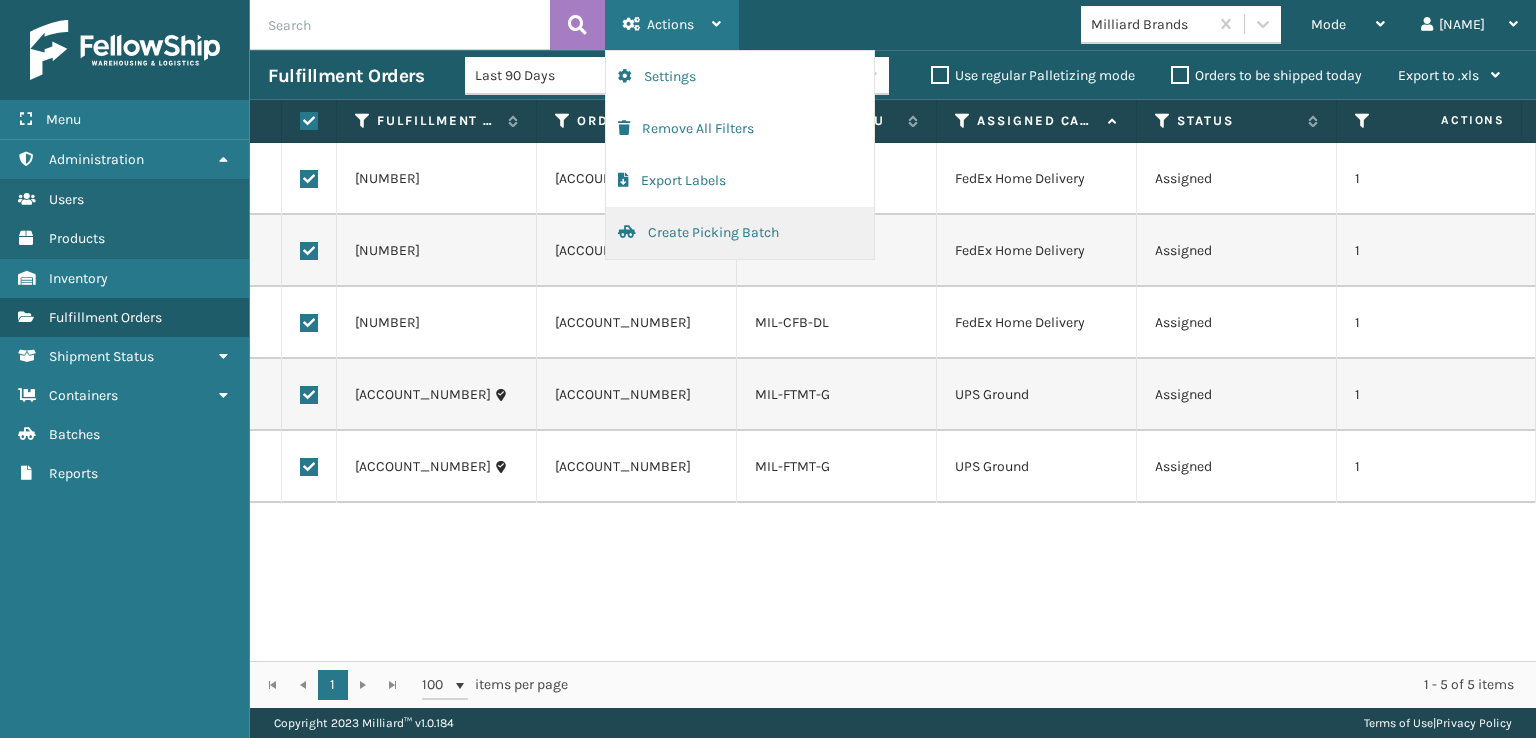 click on "Create Picking Batch" at bounding box center (740, 233) 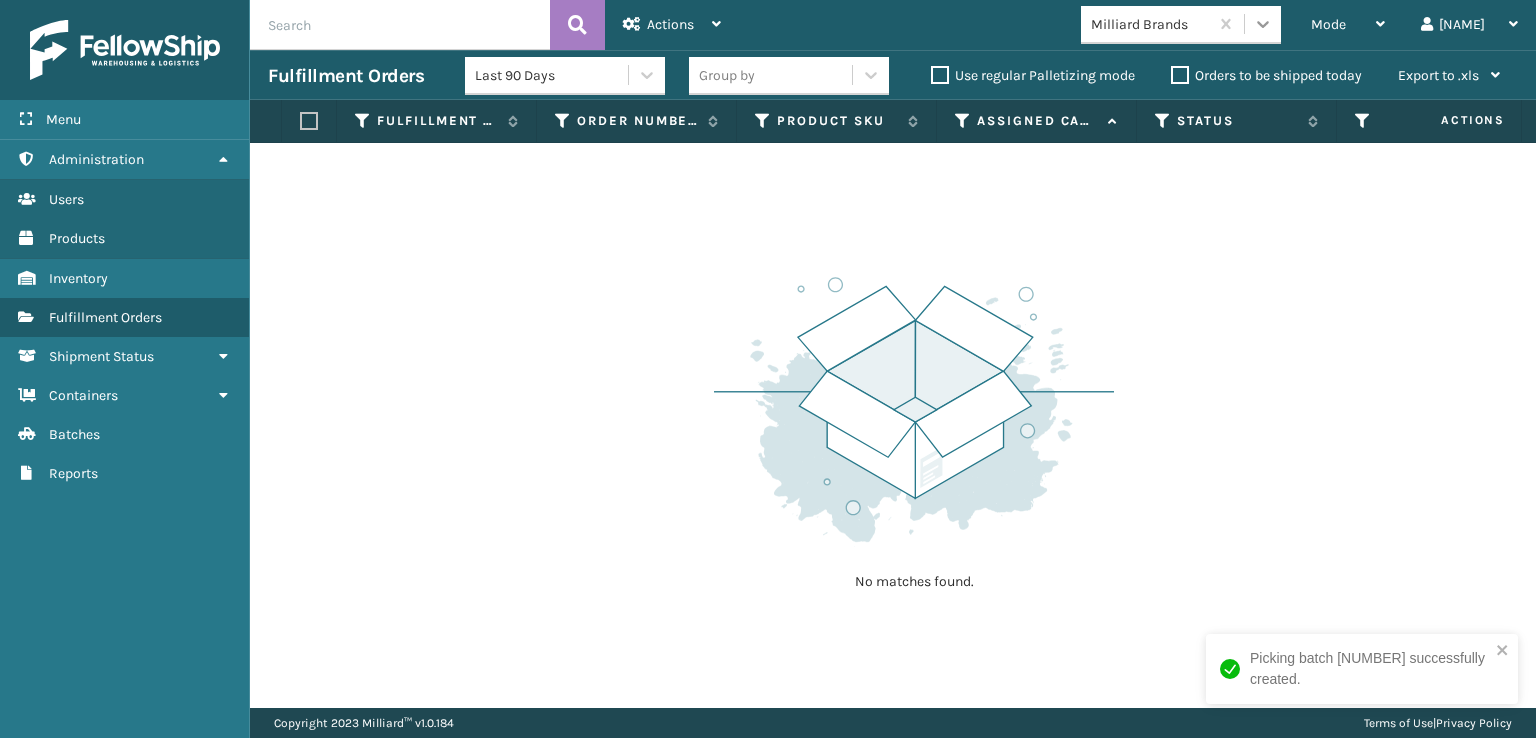 click 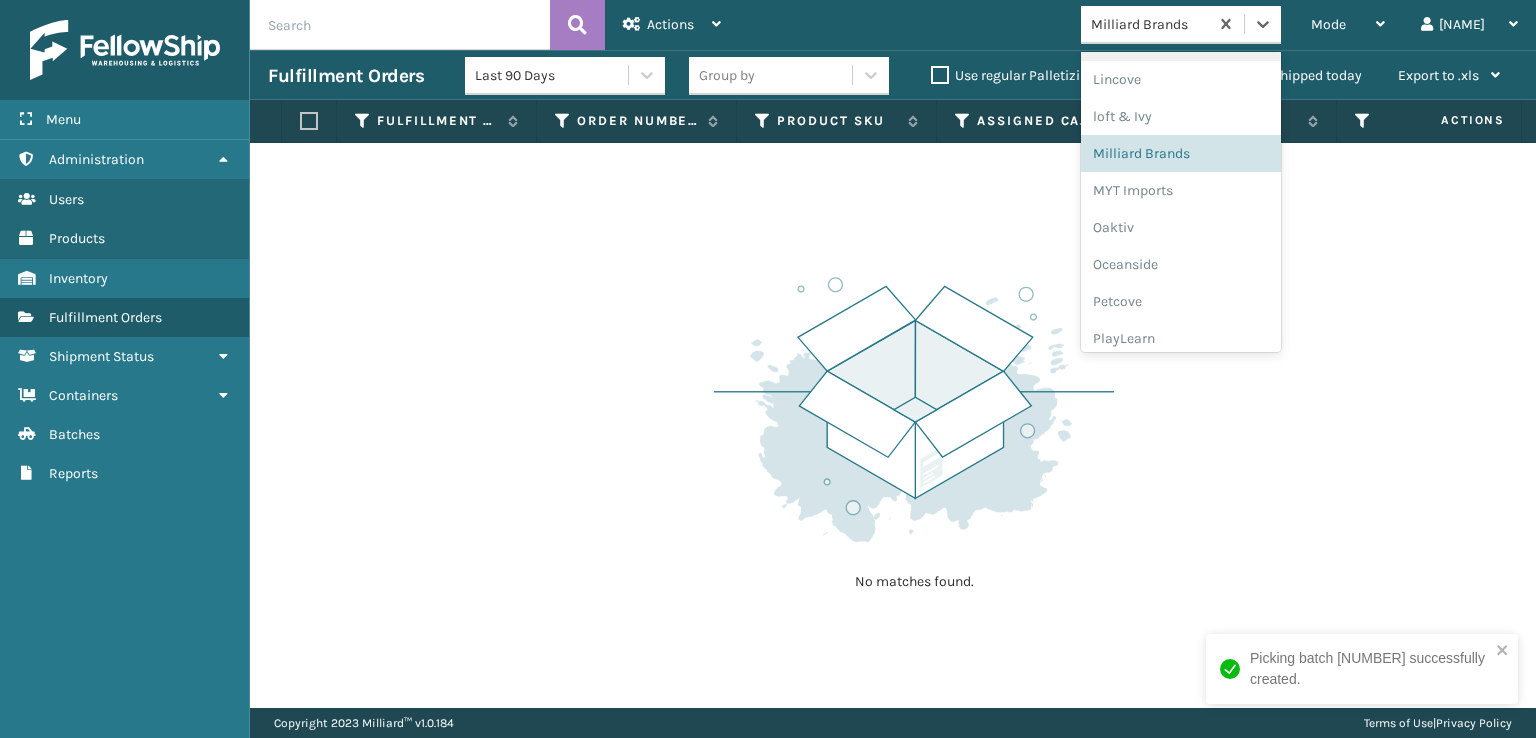 scroll, scrollTop: 966, scrollLeft: 0, axis: vertical 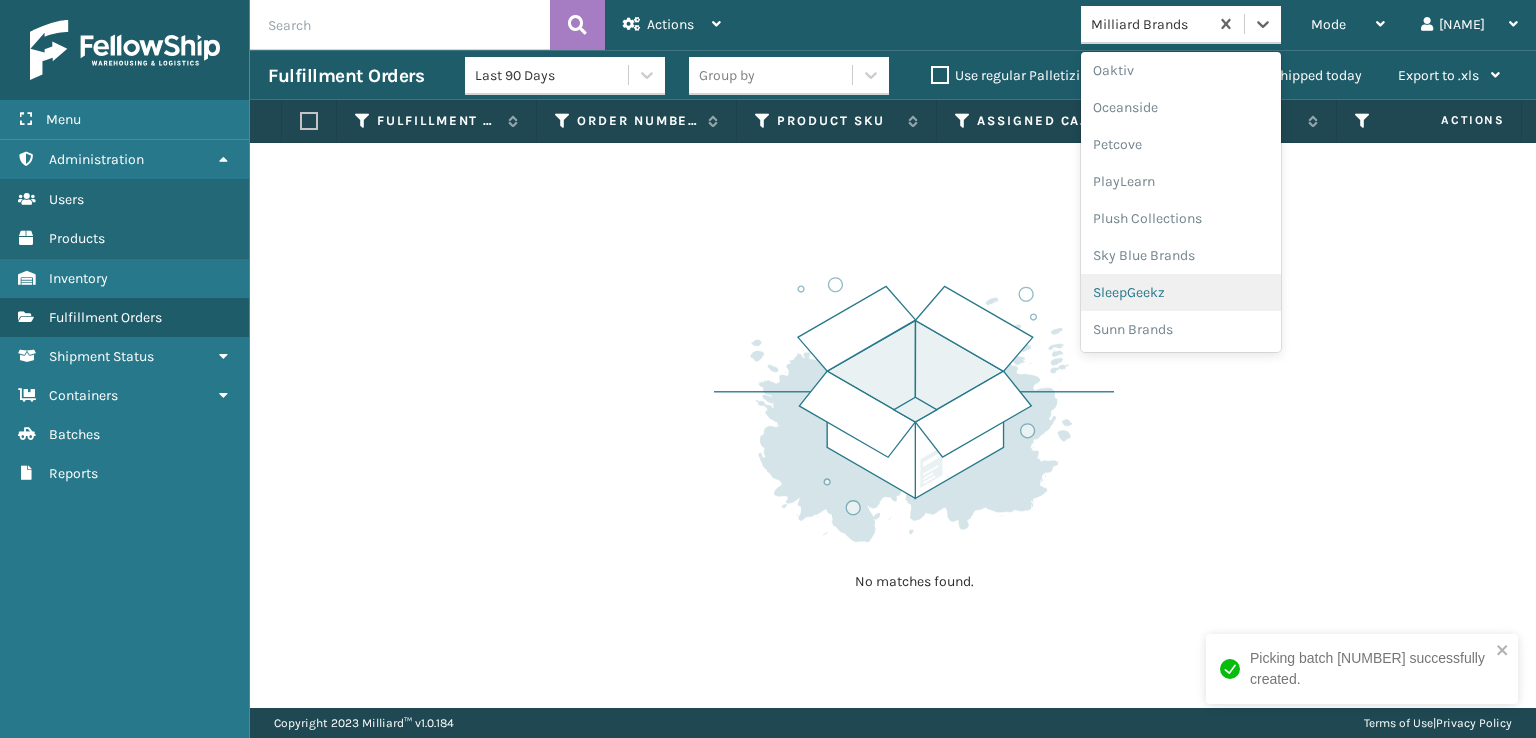 click on "SleepGeekz" at bounding box center (1181, 292) 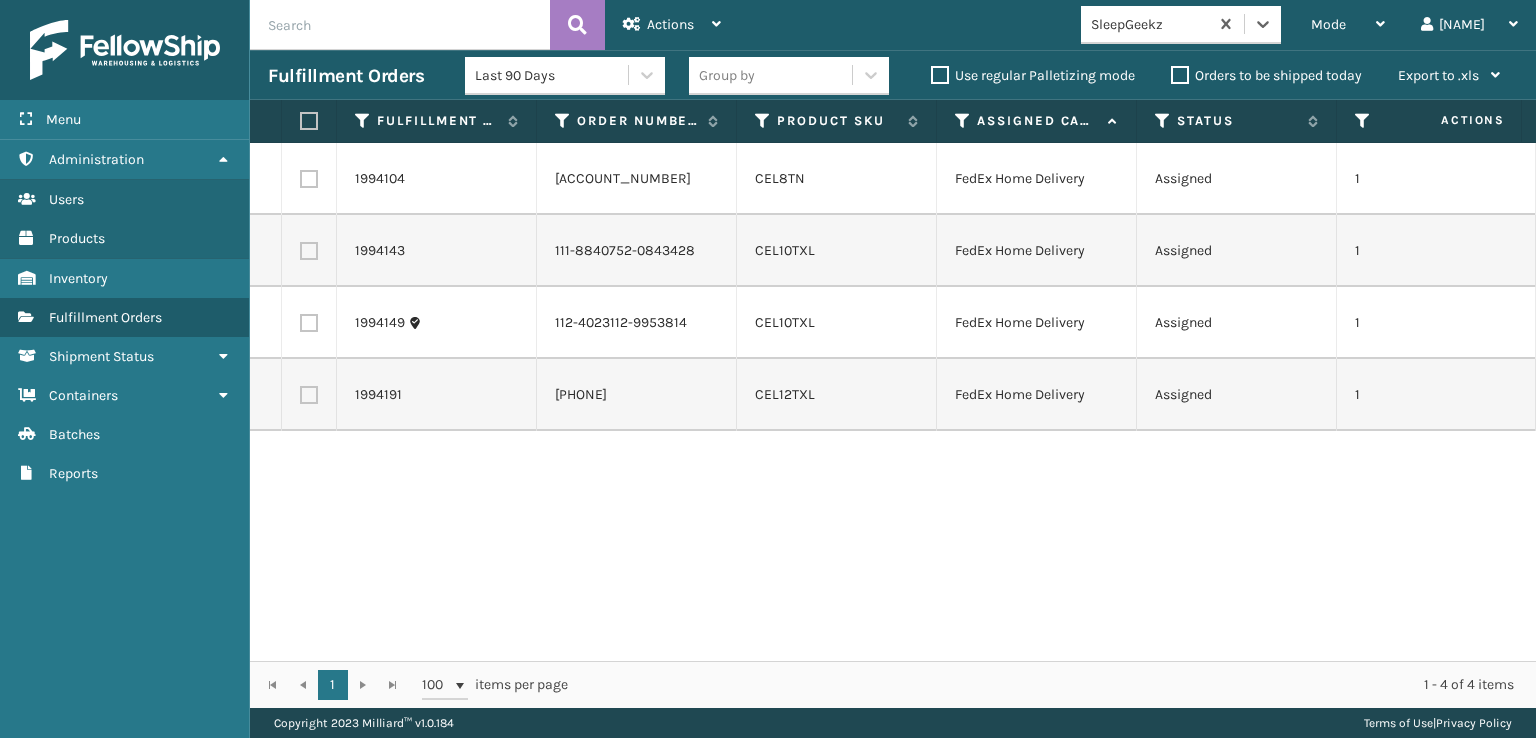 click at bounding box center (309, 121) 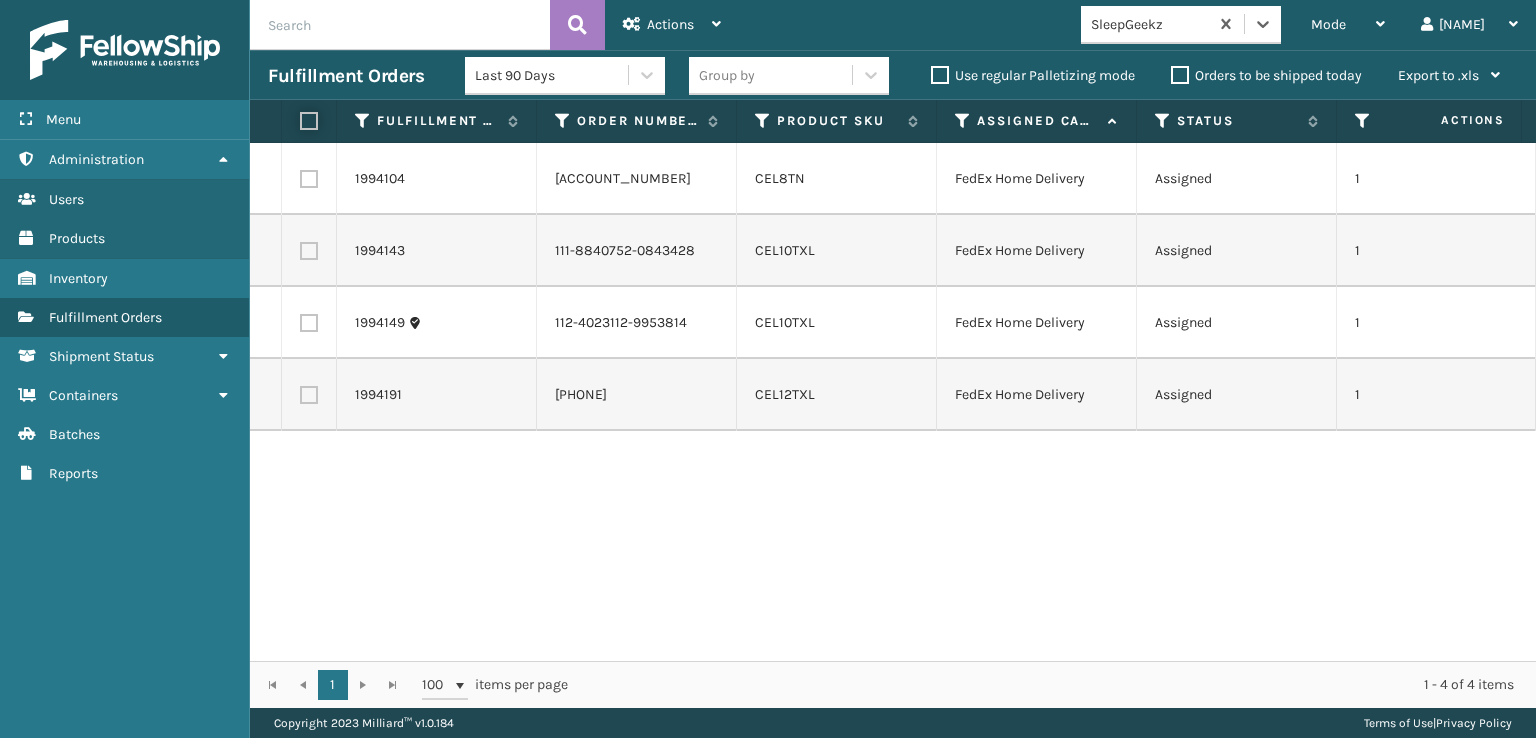click at bounding box center (300, 121) 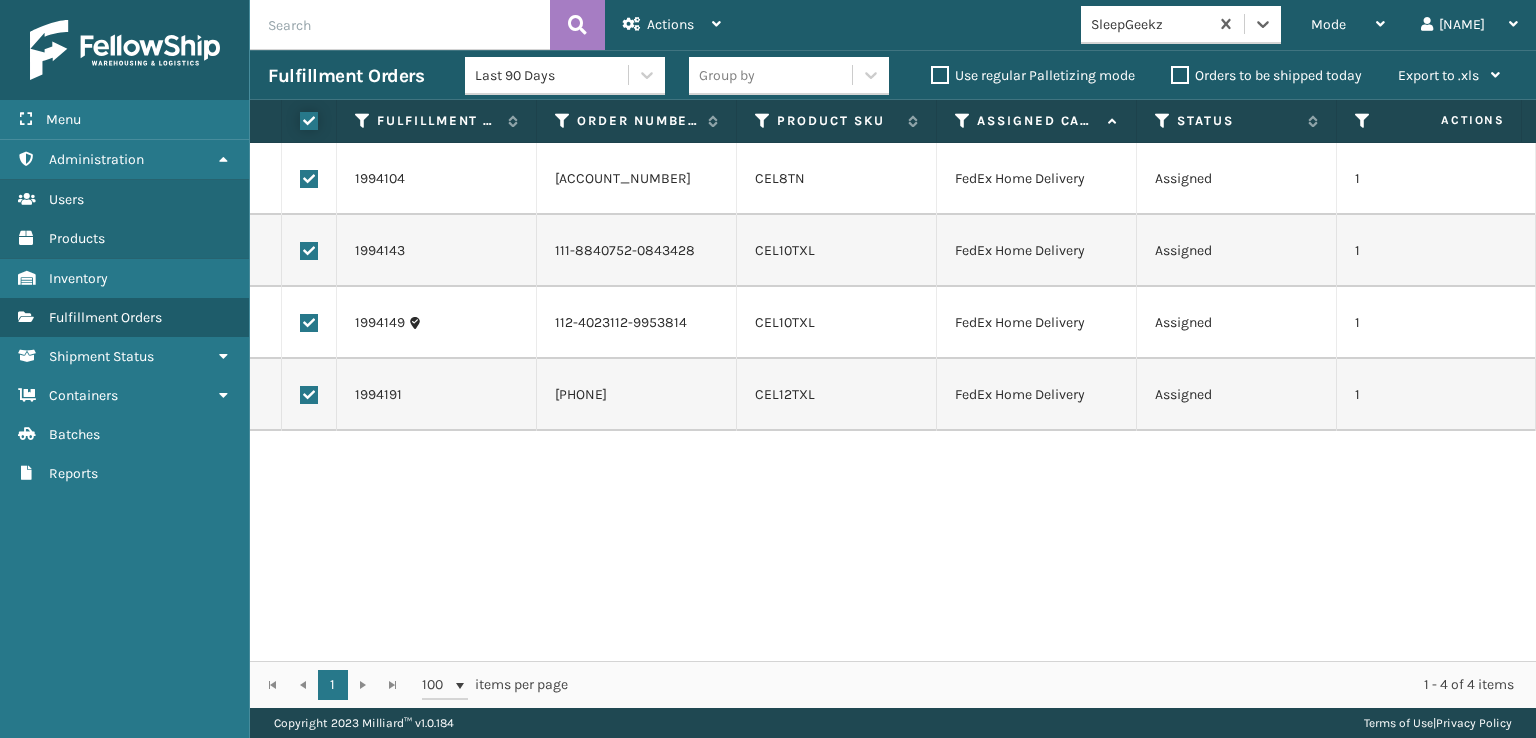 checkbox on "true" 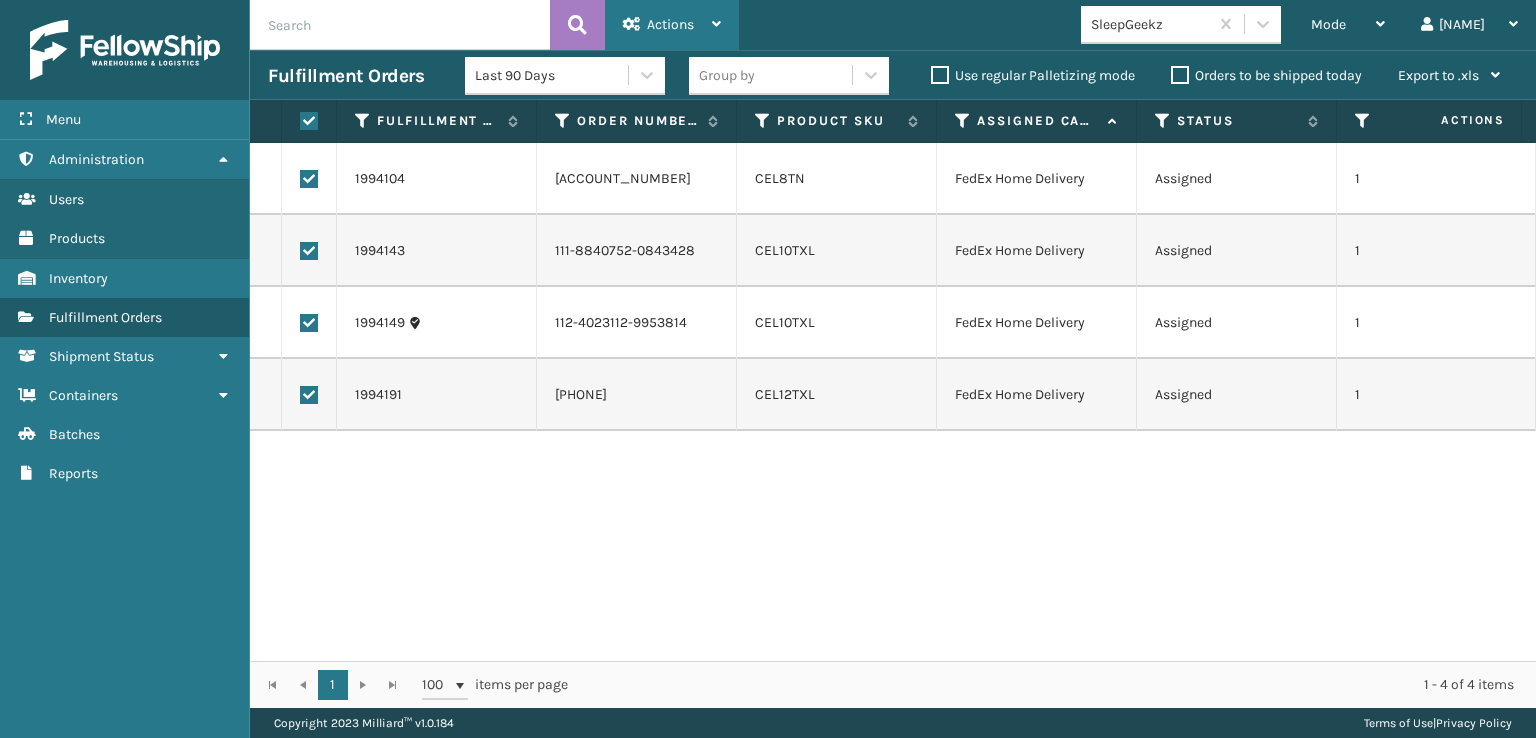 click on "Actions" at bounding box center (672, 25) 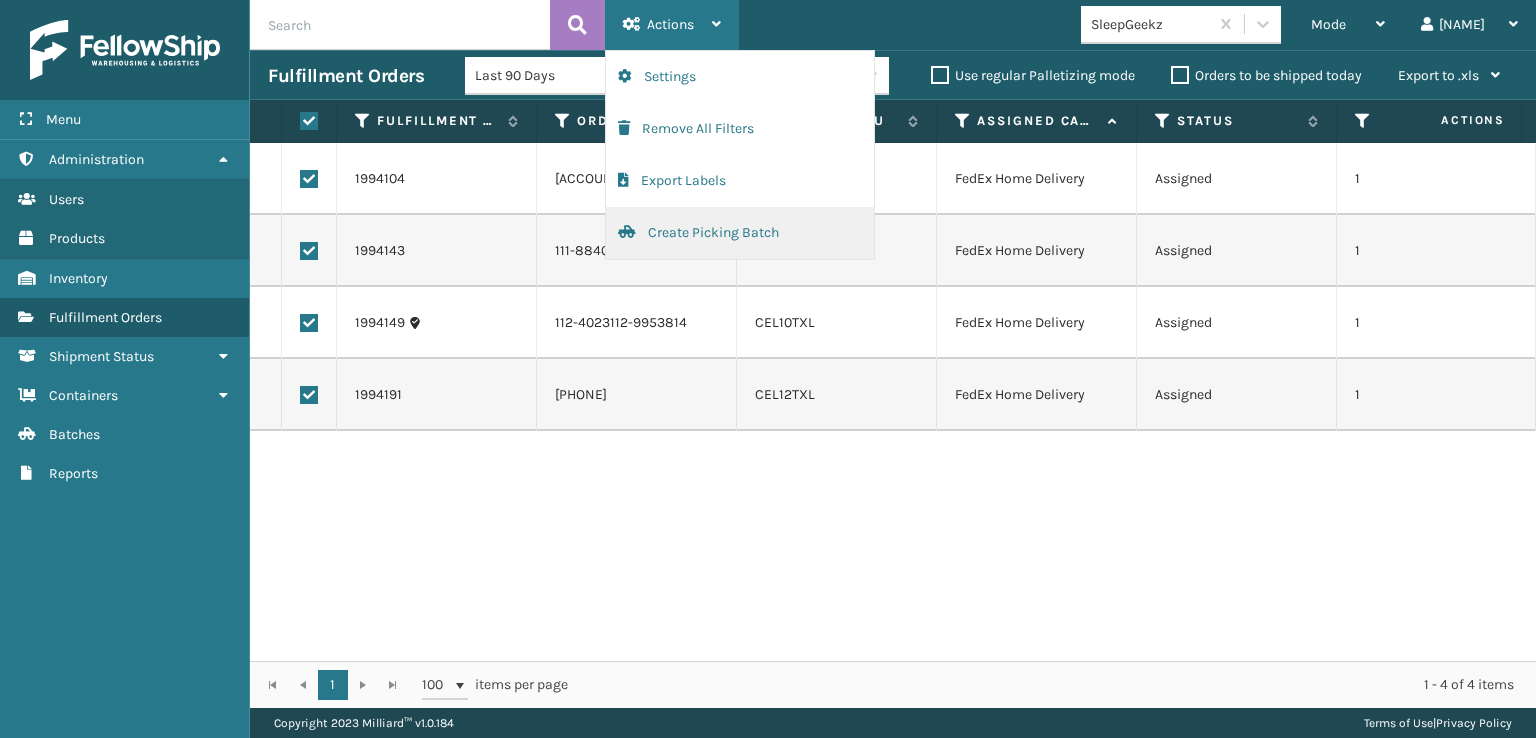 click on "Create Picking Batch" at bounding box center [740, 233] 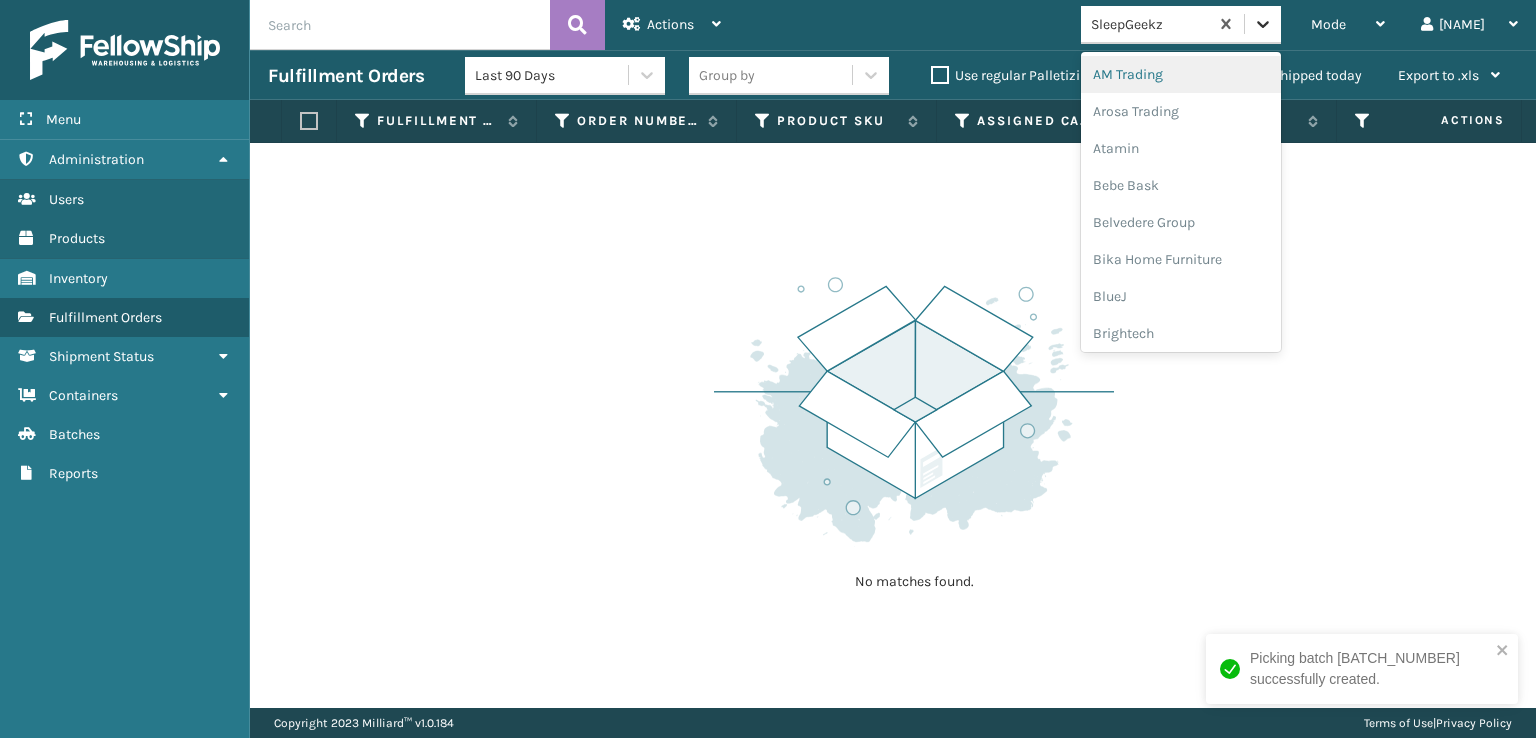 click 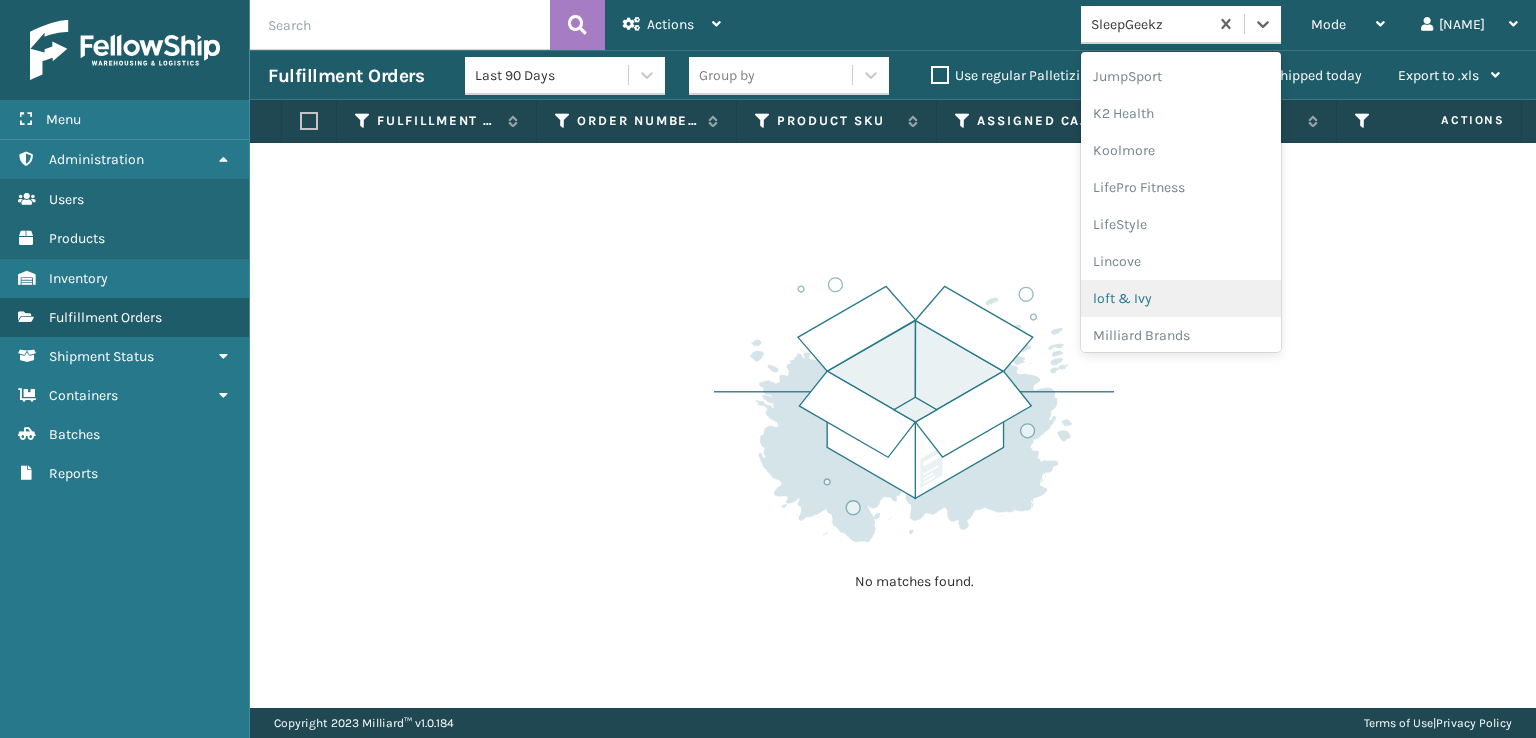 scroll, scrollTop: 328, scrollLeft: 0, axis: vertical 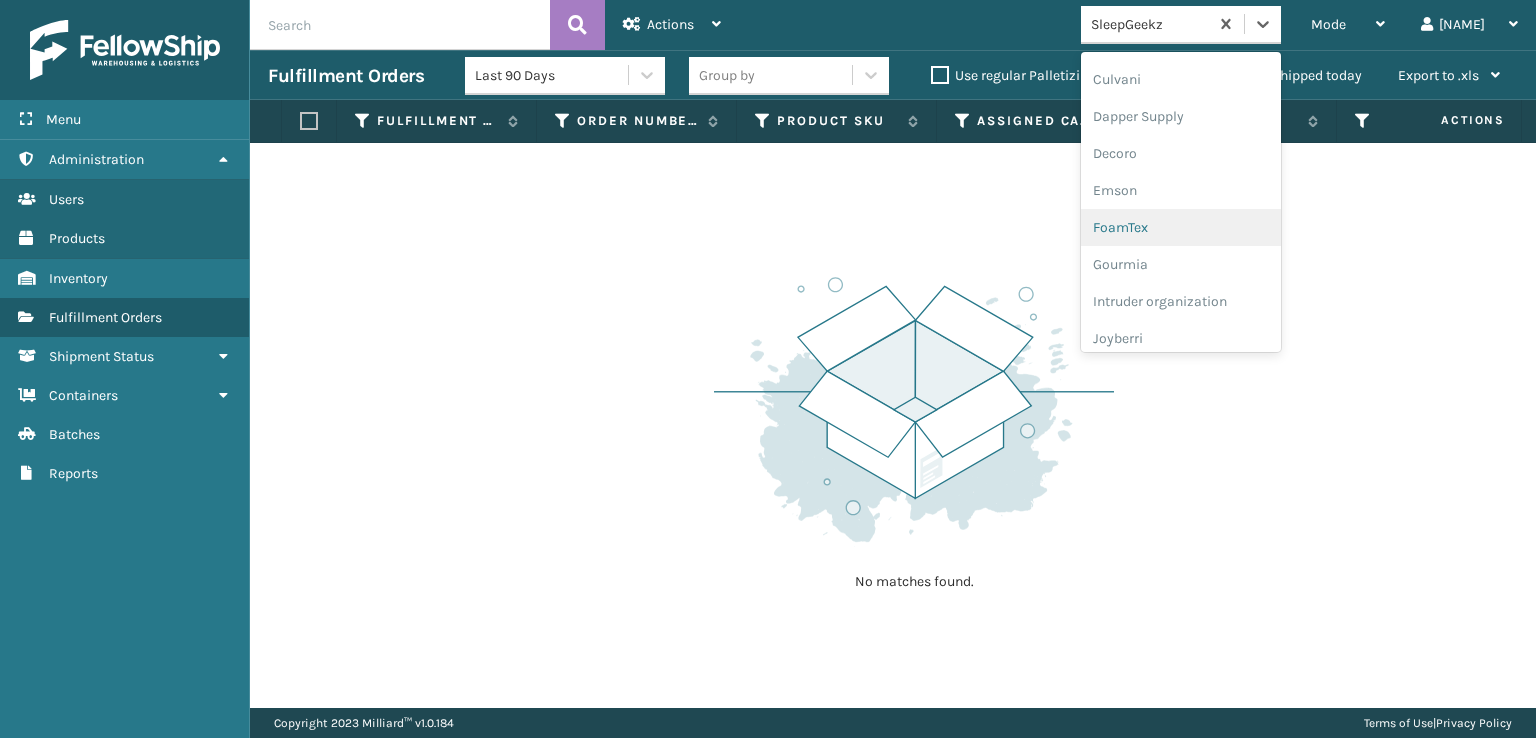 click on "FoamTex" at bounding box center (1181, 227) 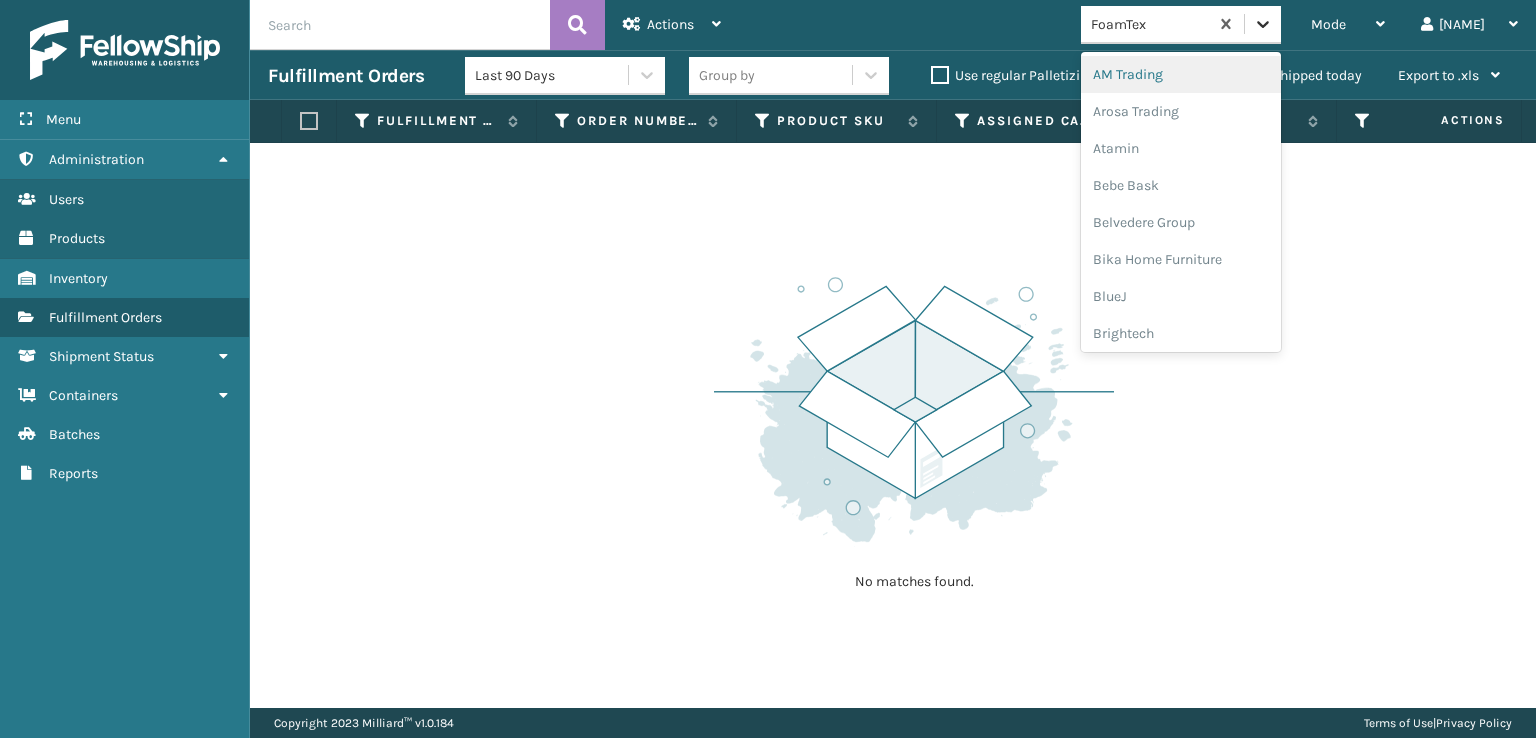 click at bounding box center (1263, 24) 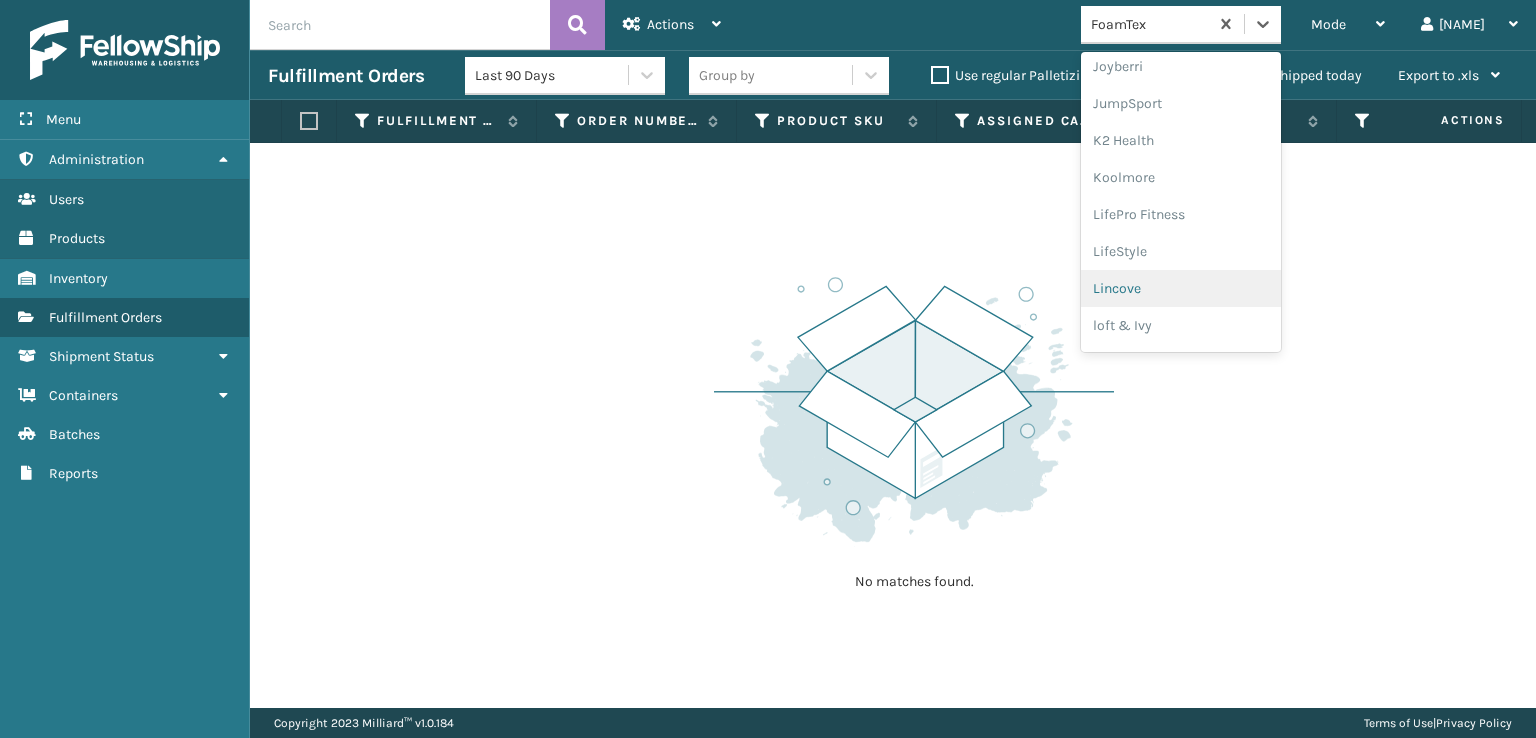 scroll, scrollTop: 632, scrollLeft: 0, axis: vertical 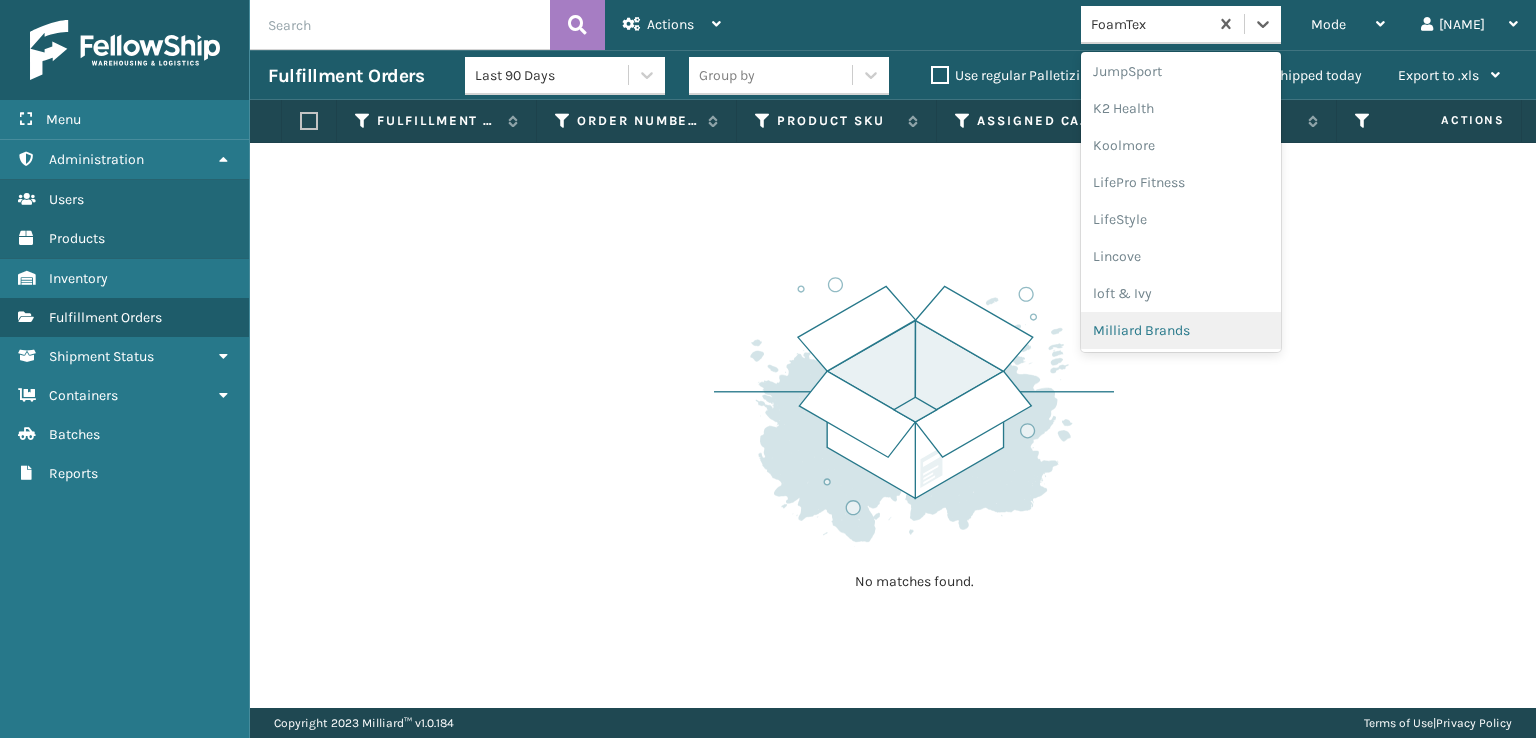 click on "Milliard Brands" at bounding box center (1181, 330) 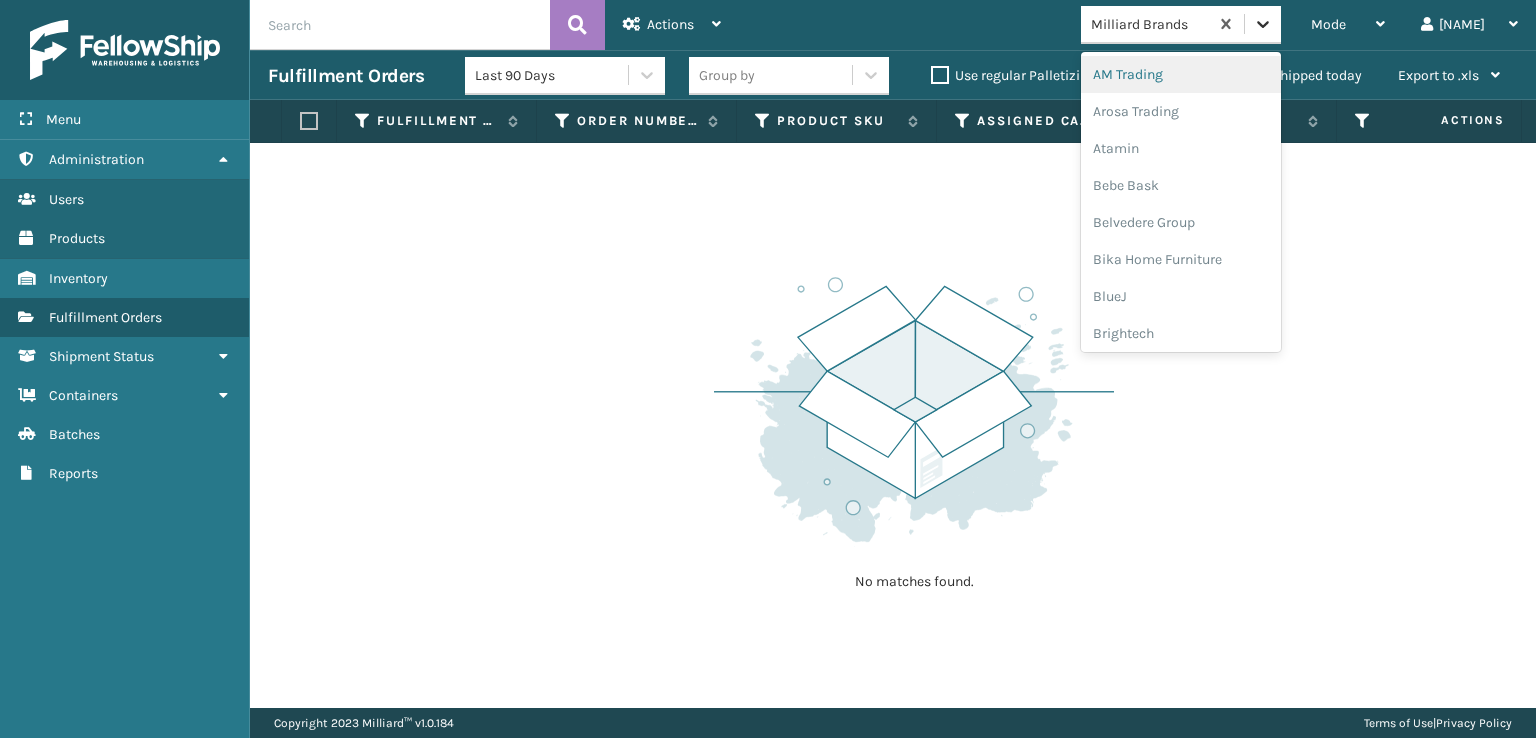 click 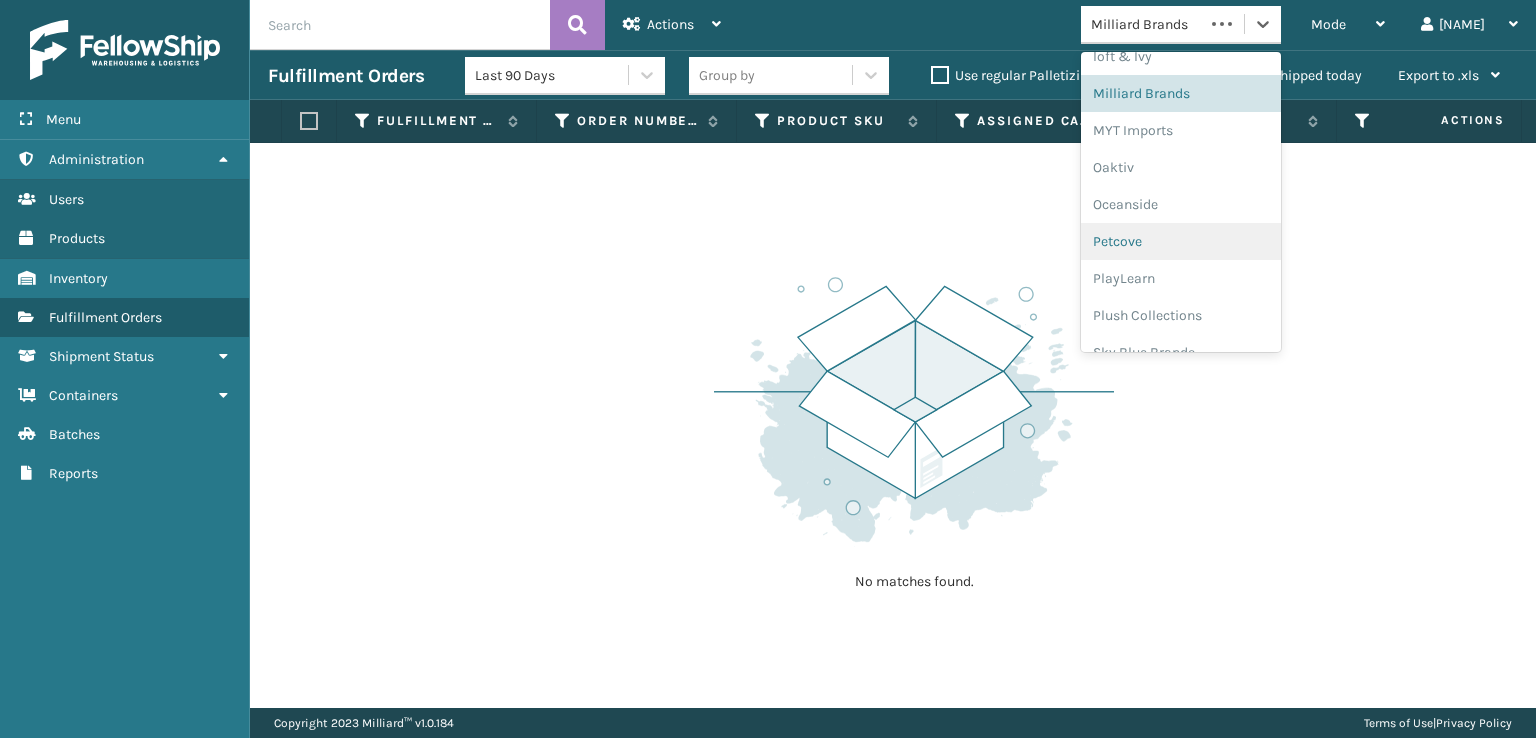 scroll, scrollTop: 966, scrollLeft: 0, axis: vertical 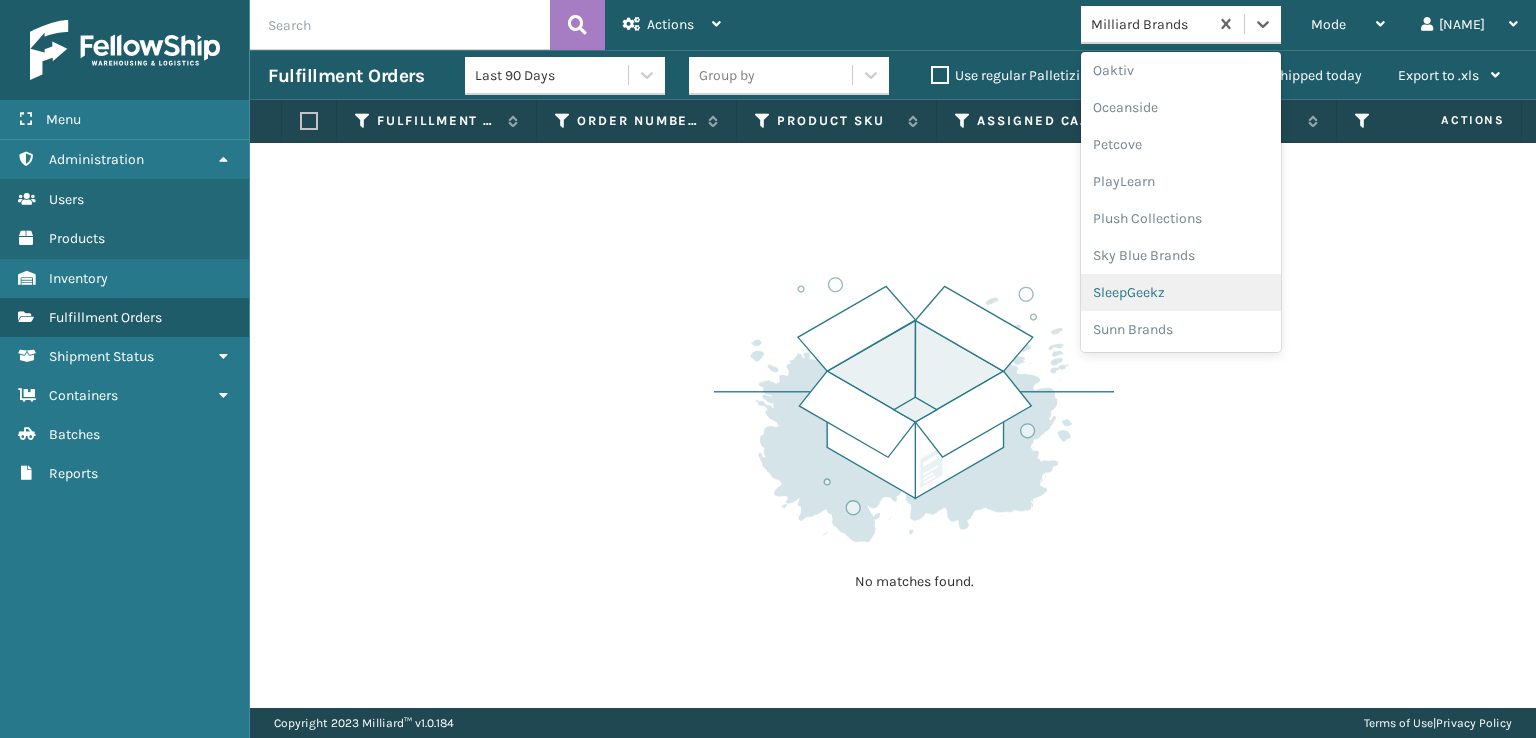 click on "SleepGeekz" at bounding box center (1181, 292) 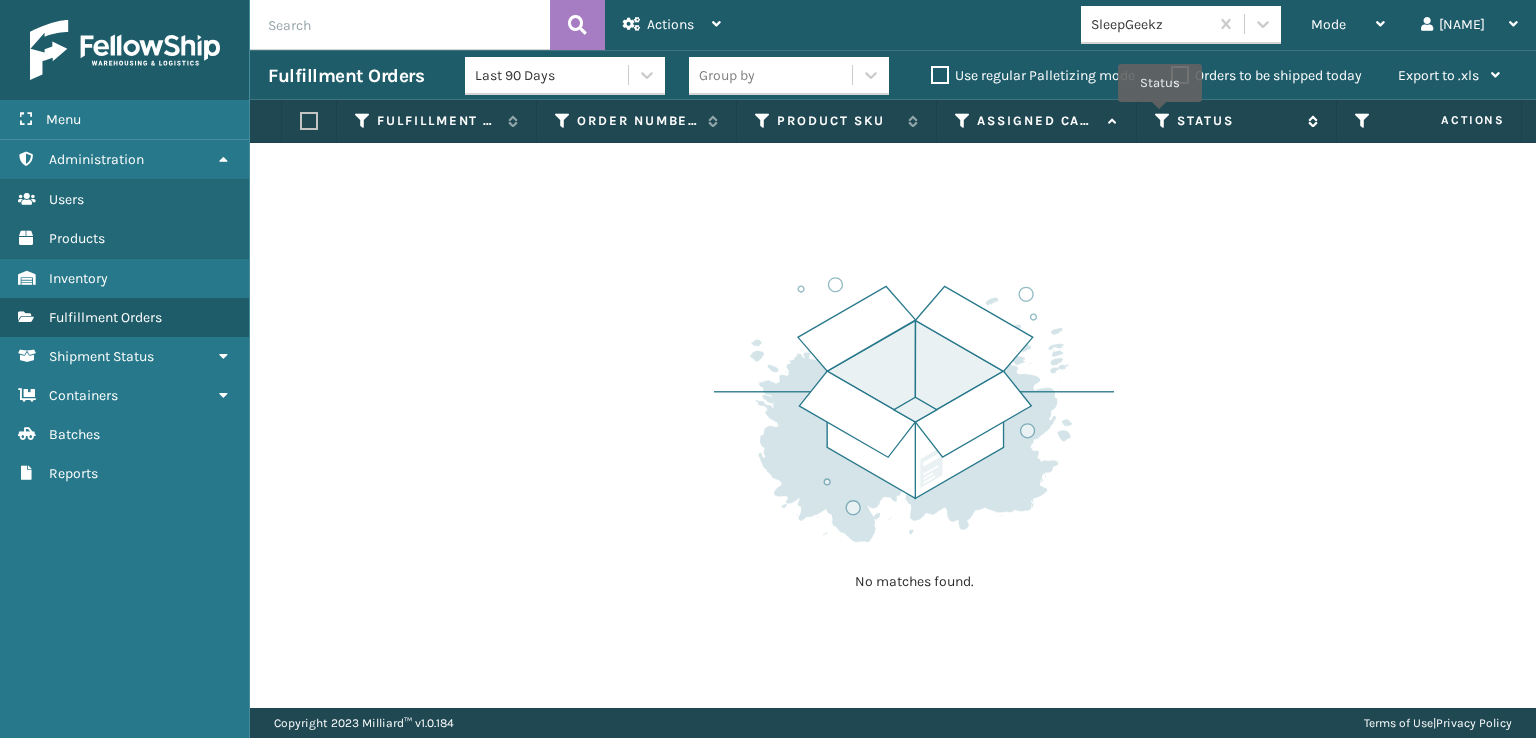 click at bounding box center (1163, 121) 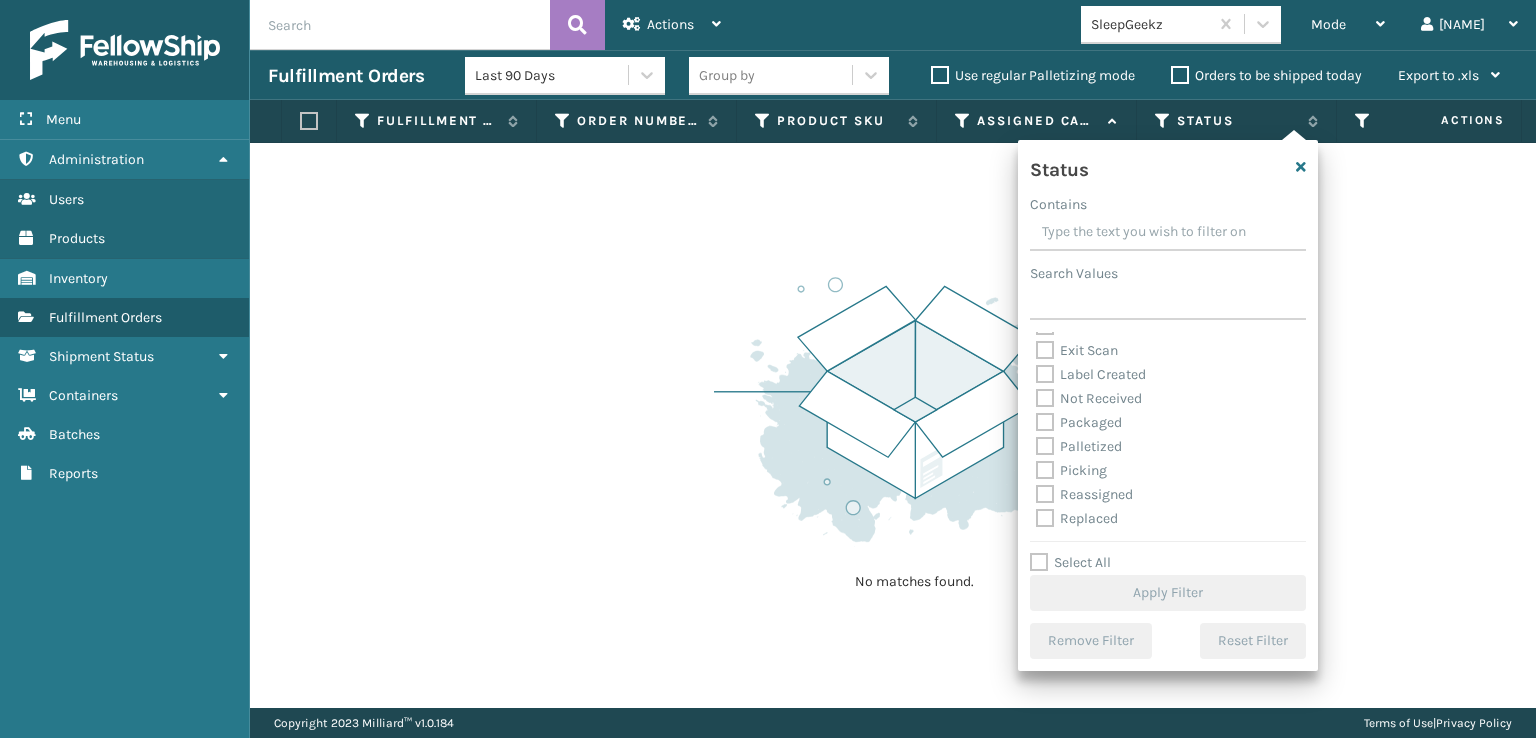 scroll, scrollTop: 100, scrollLeft: 0, axis: vertical 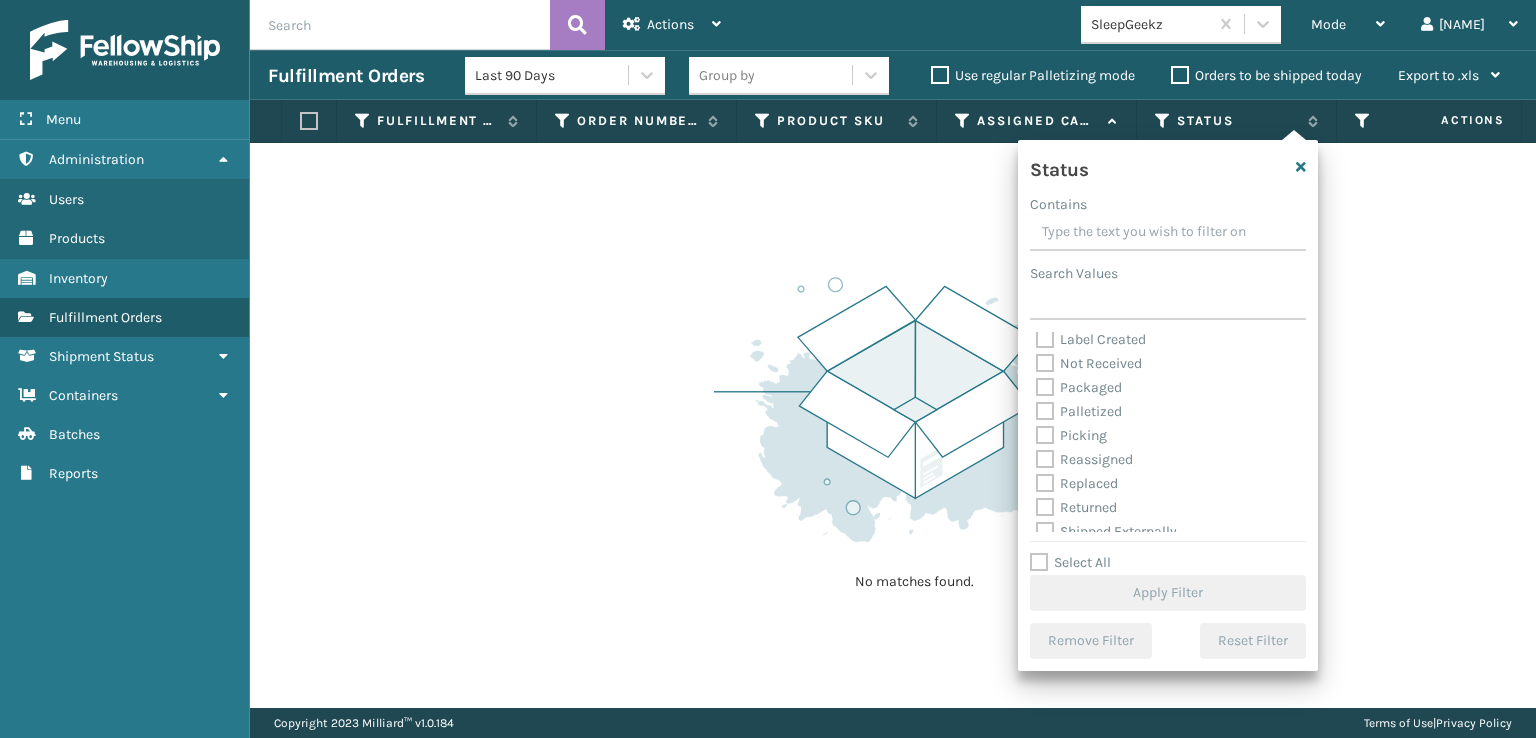 click on "Picking" at bounding box center (1071, 435) 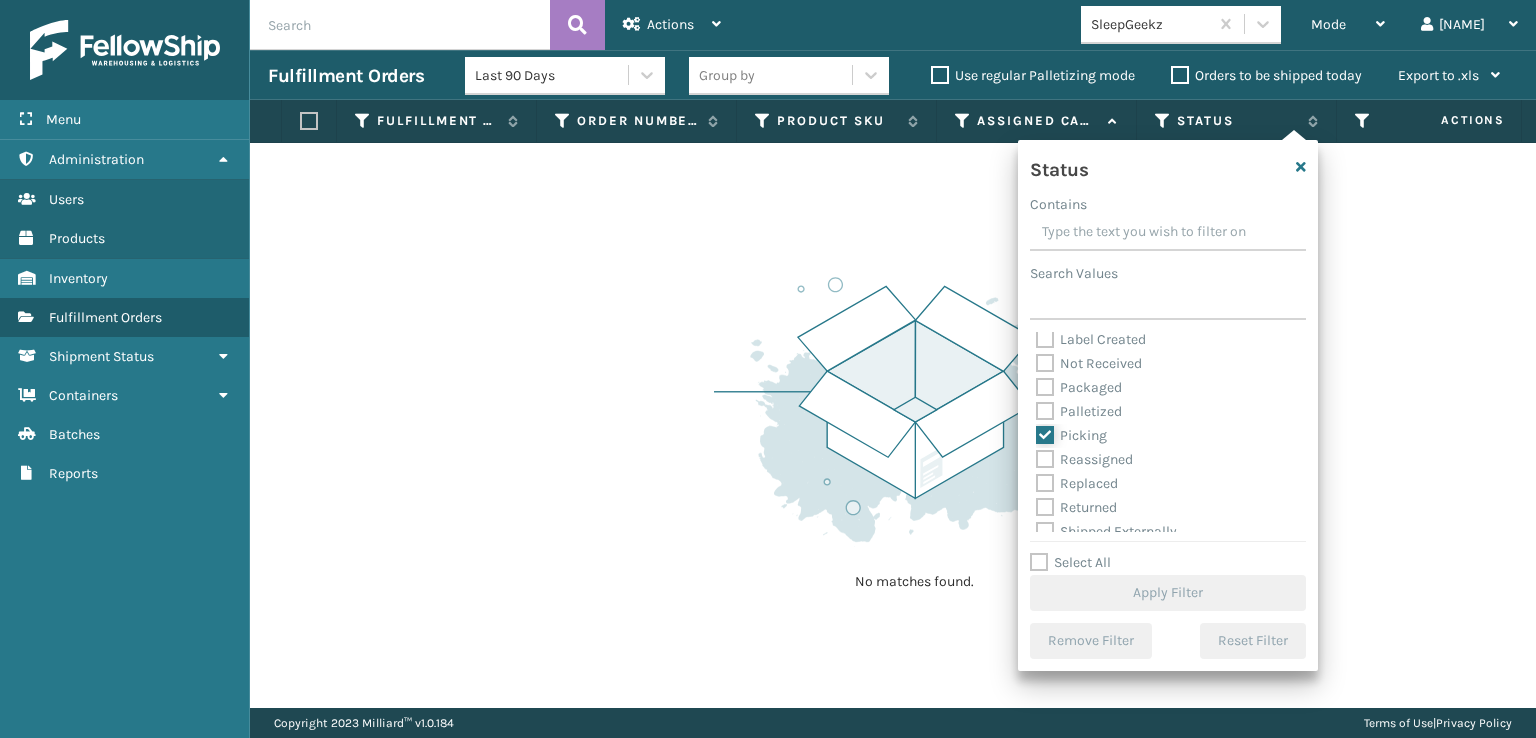 checkbox on "true" 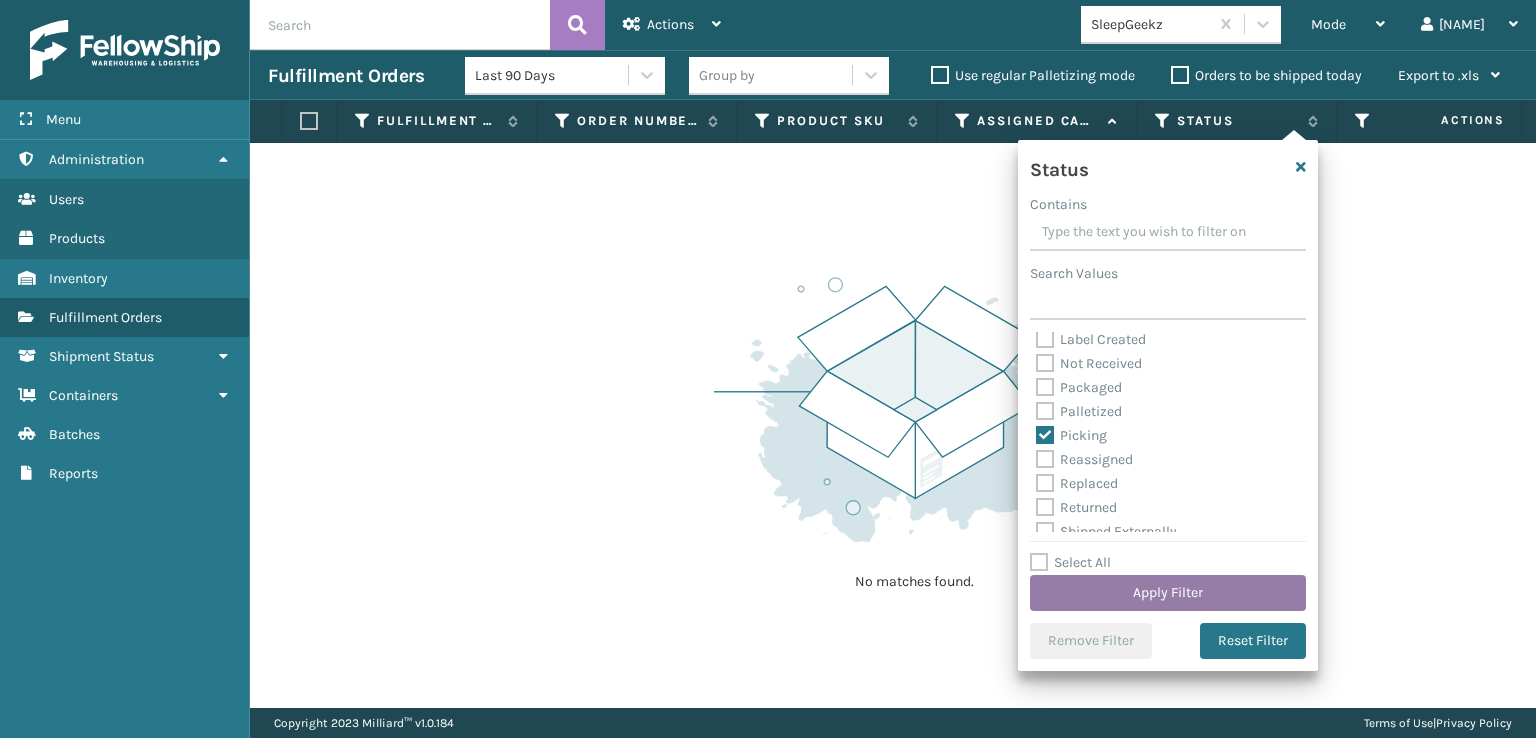 click on "Apply Filter" at bounding box center (1168, 593) 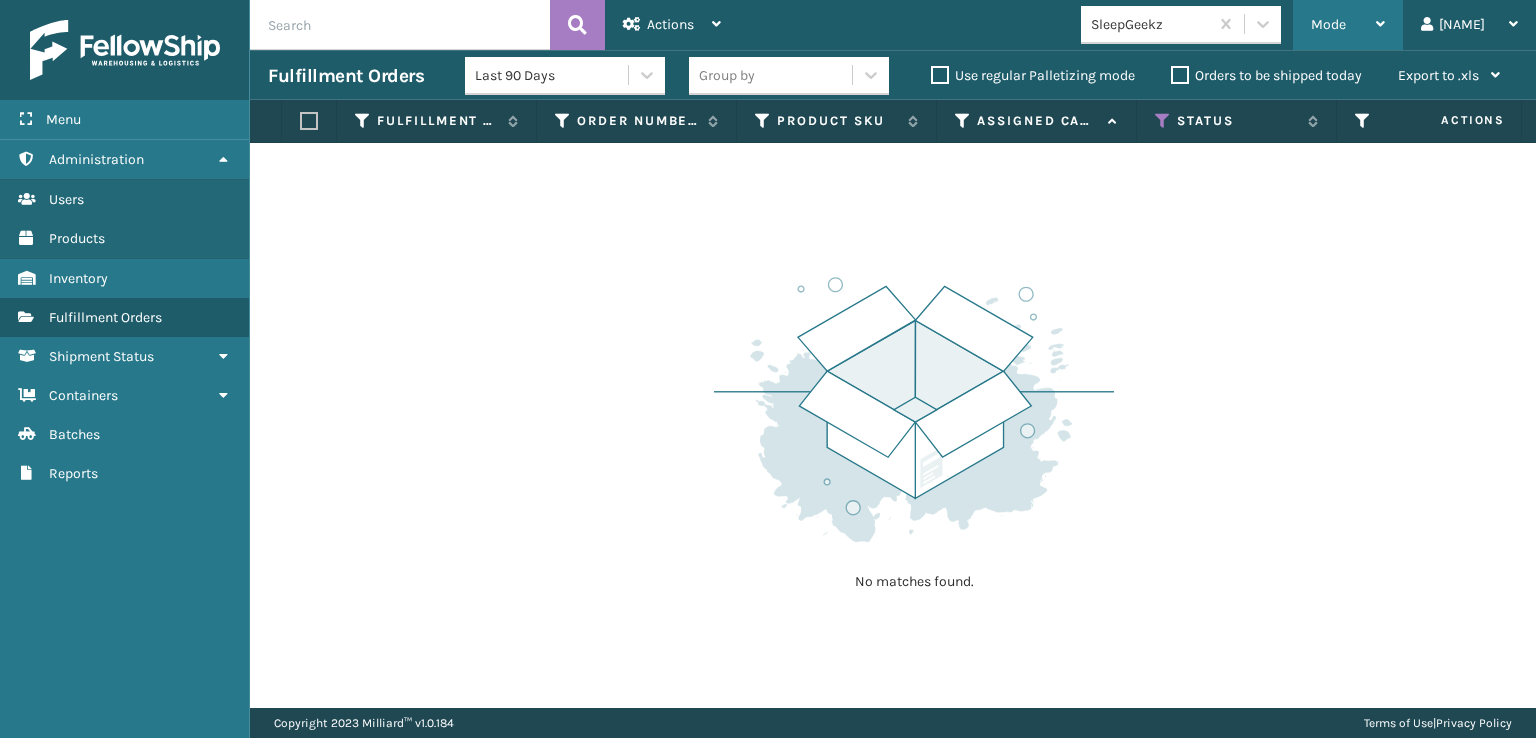 click on "Mode" at bounding box center (1348, 25) 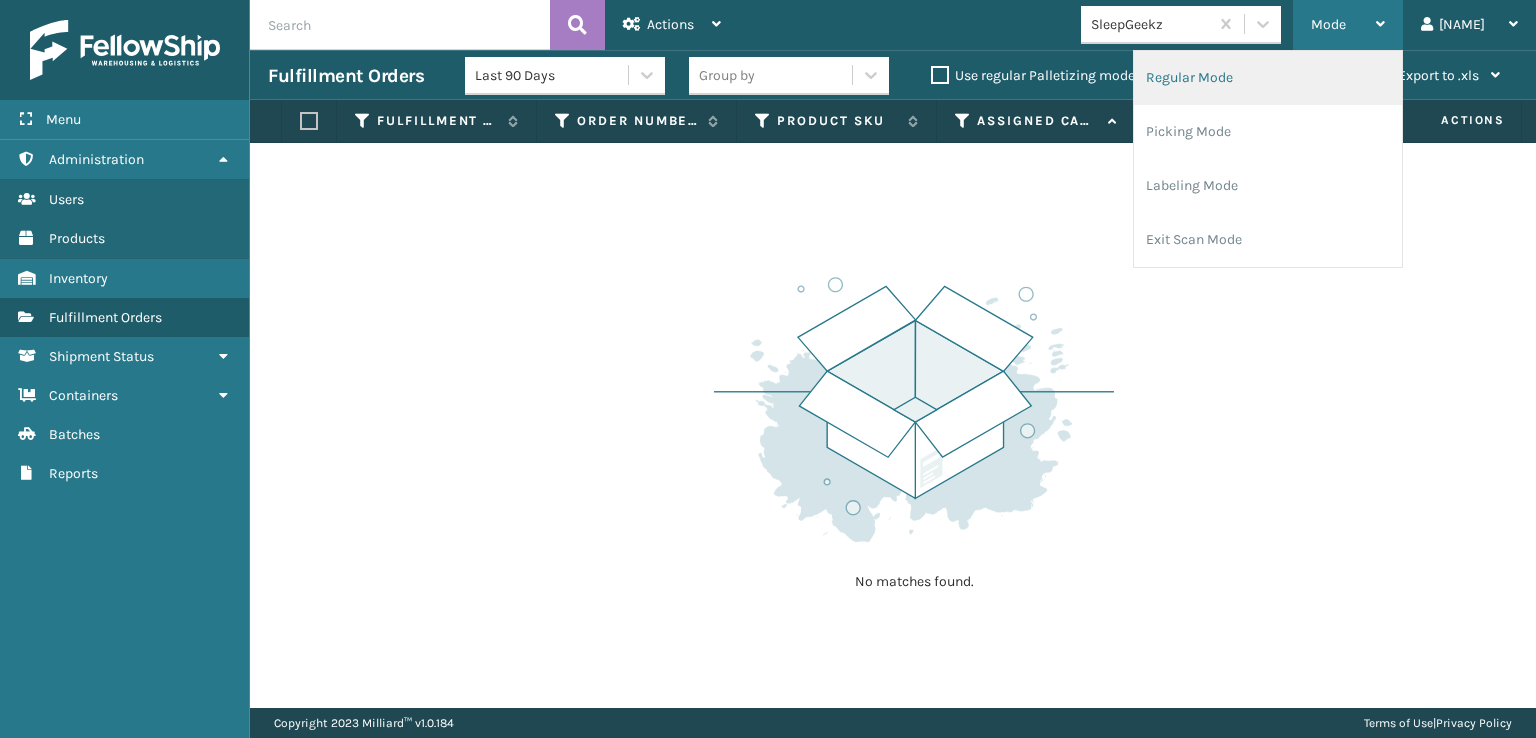 click on "Regular Mode" at bounding box center (1268, 78) 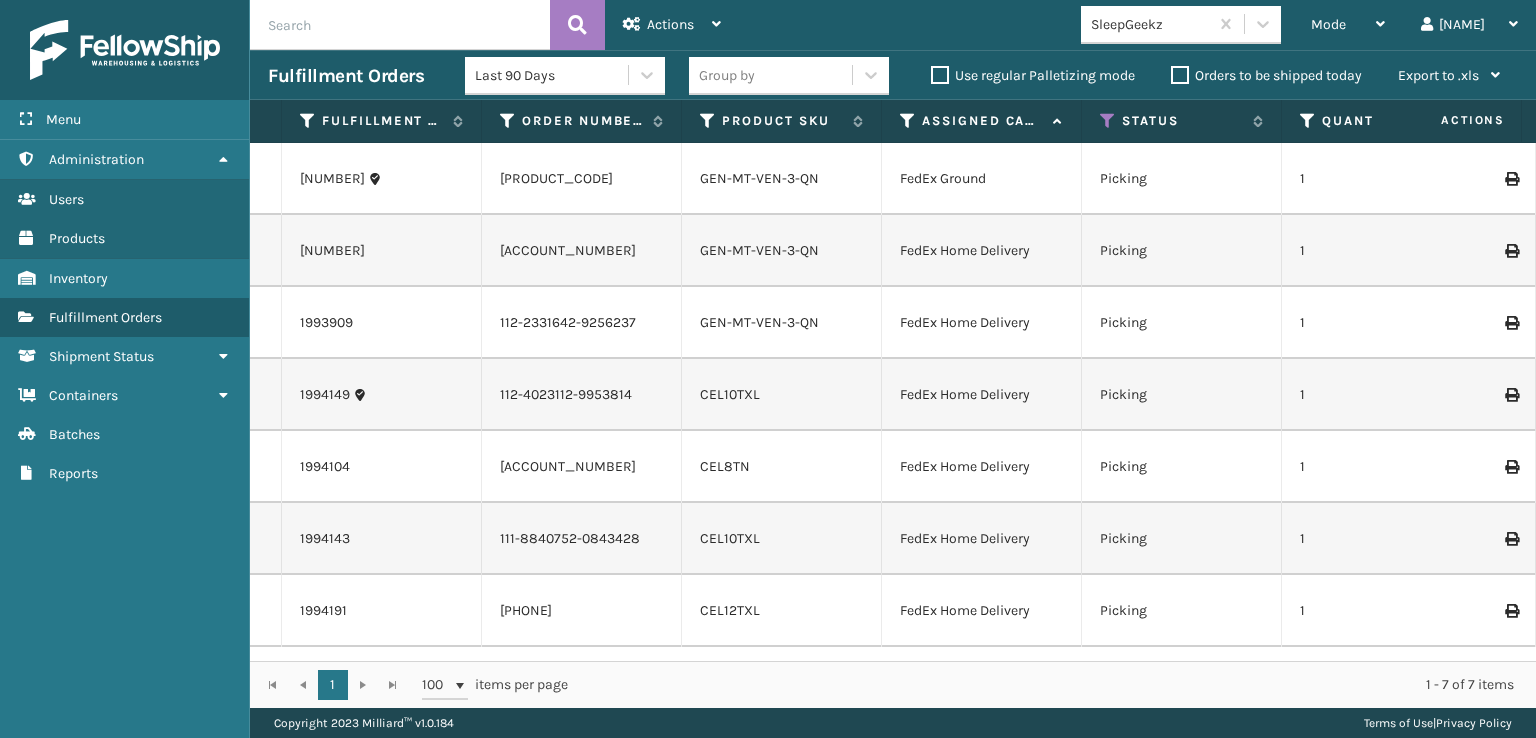 click at bounding box center (1511, 179) 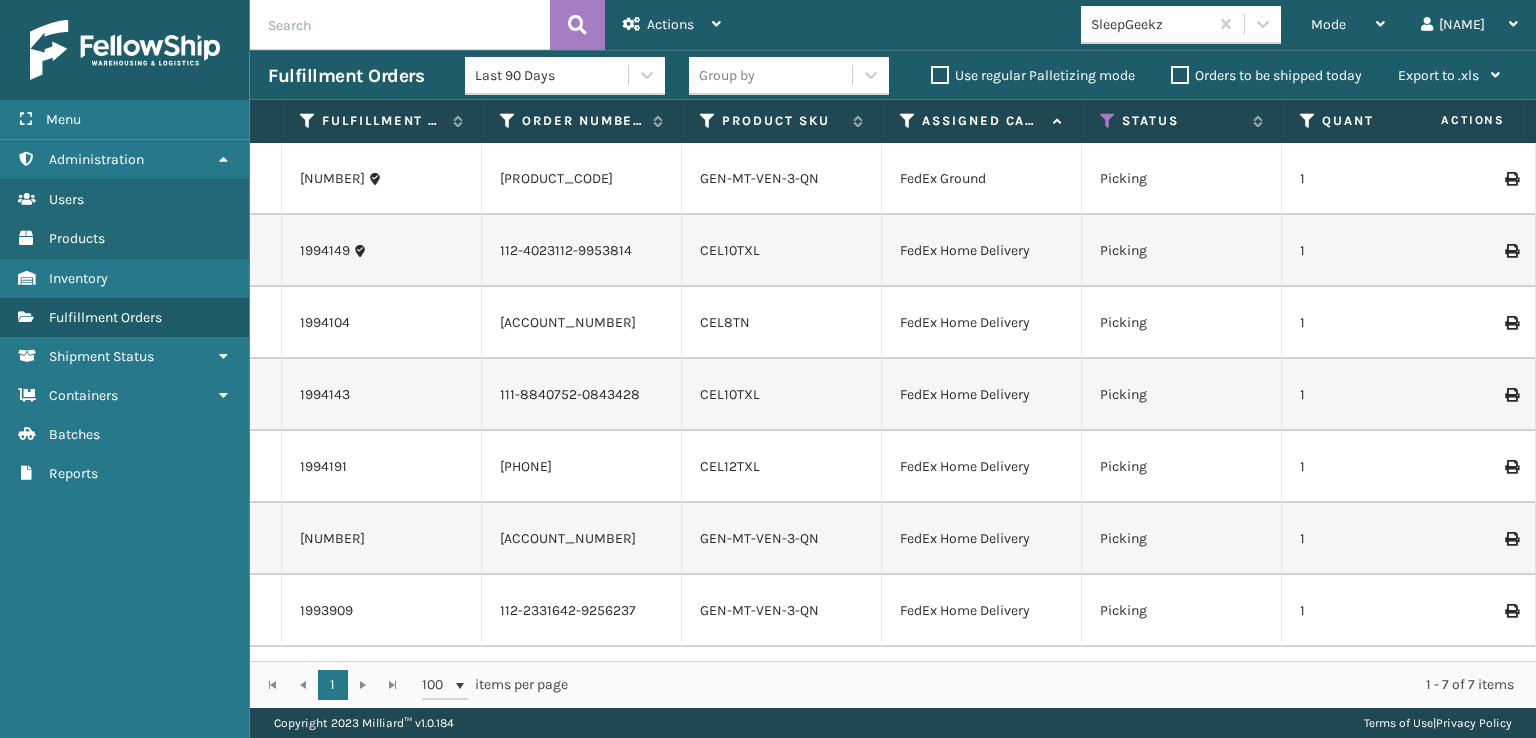 click at bounding box center [1511, 179] 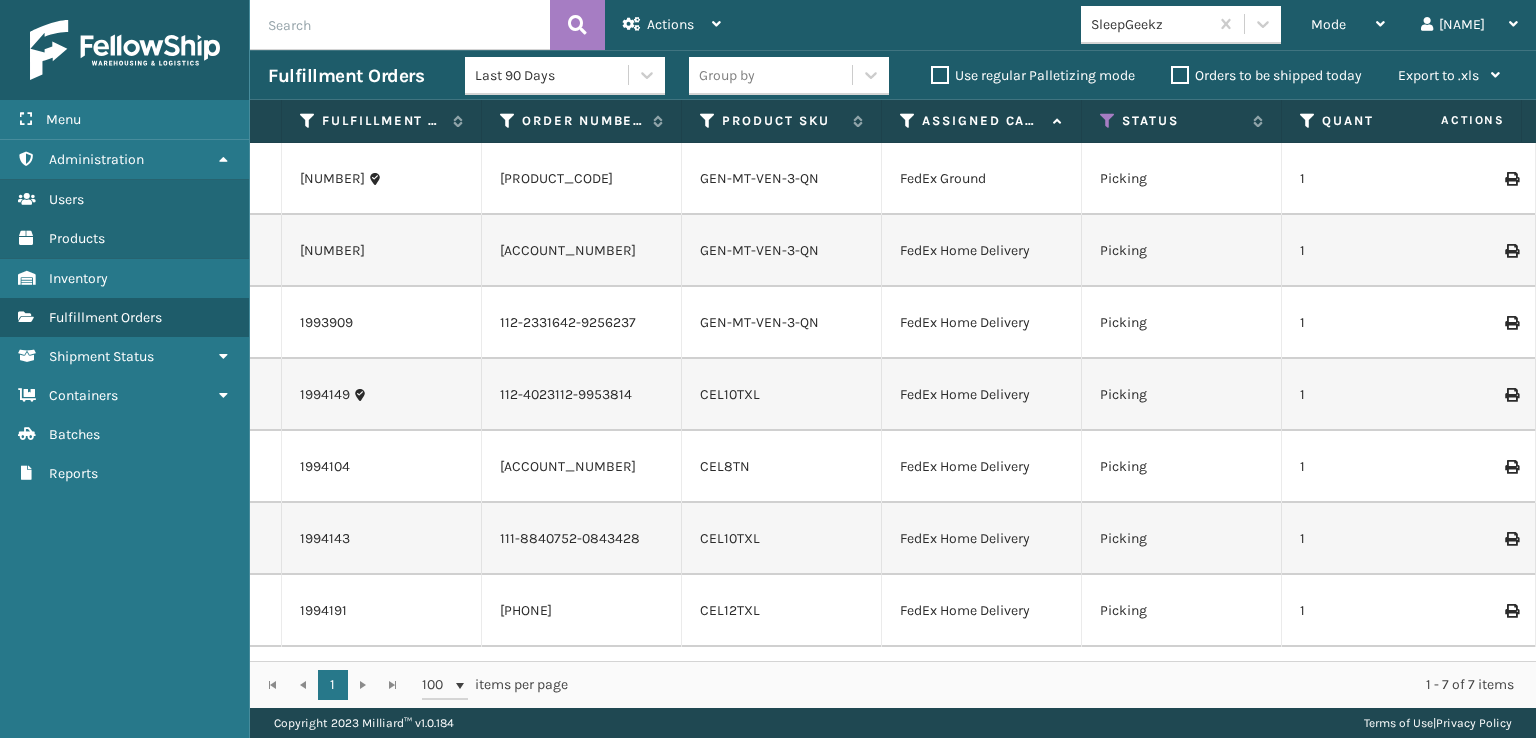 click at bounding box center [1511, 179] 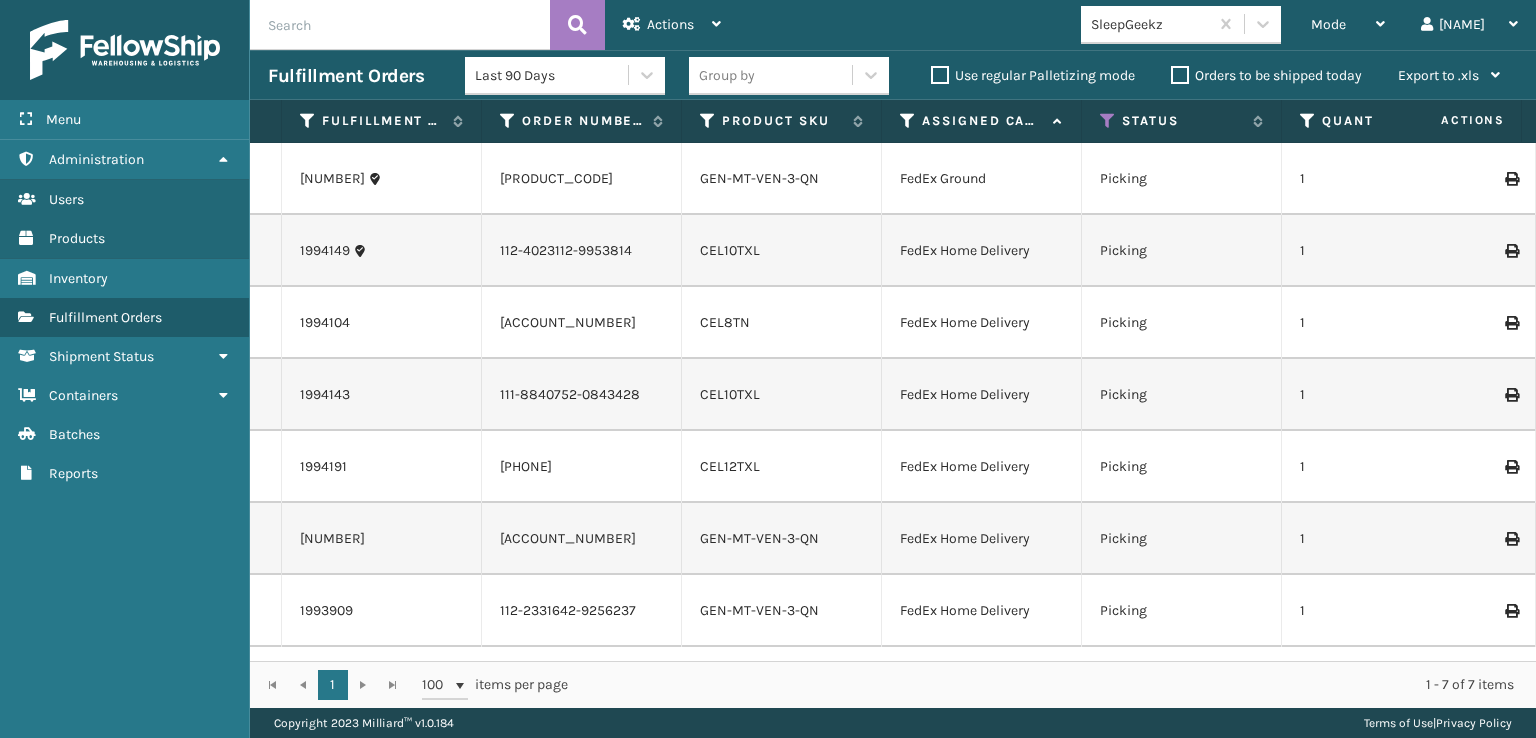 click at bounding box center (1511, 251) 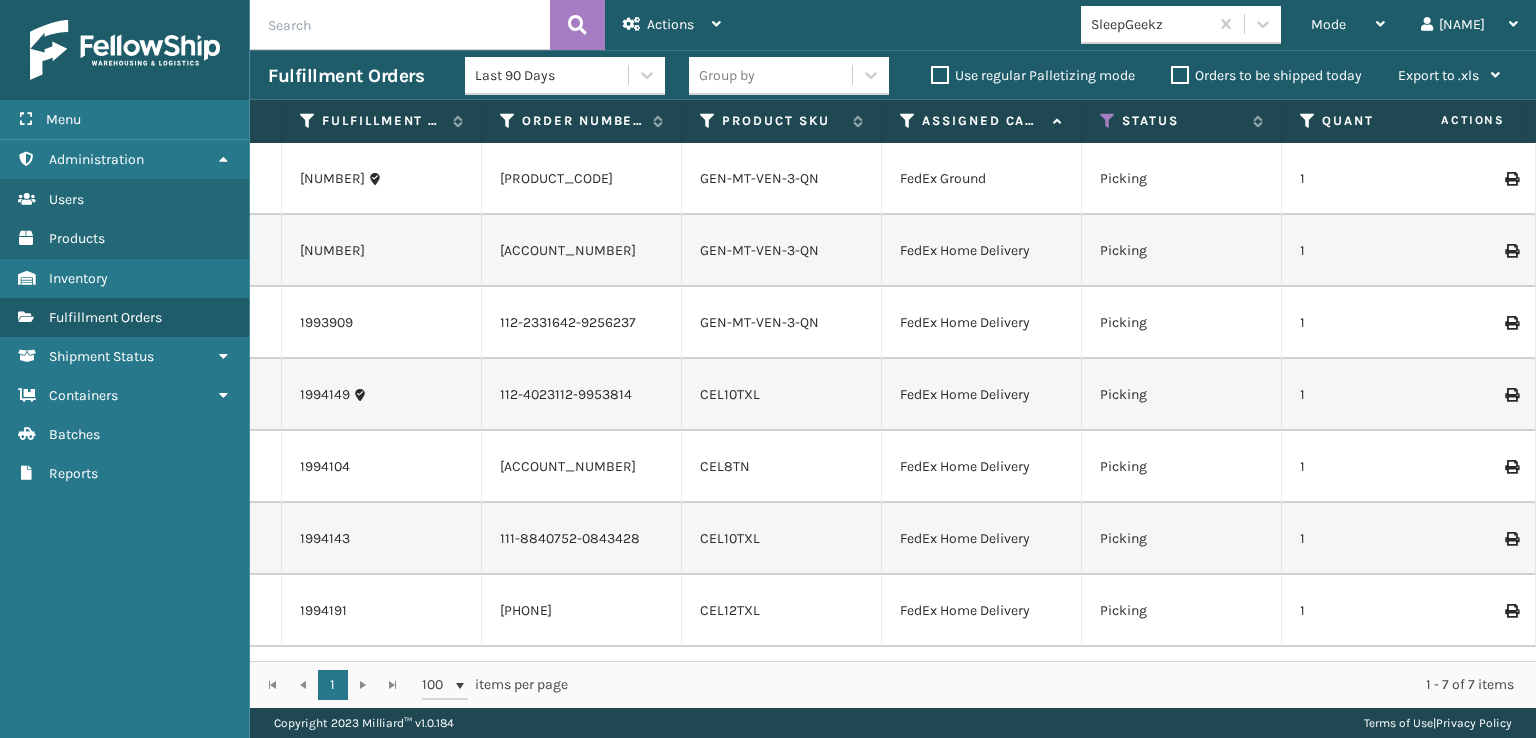 click at bounding box center [1511, 323] 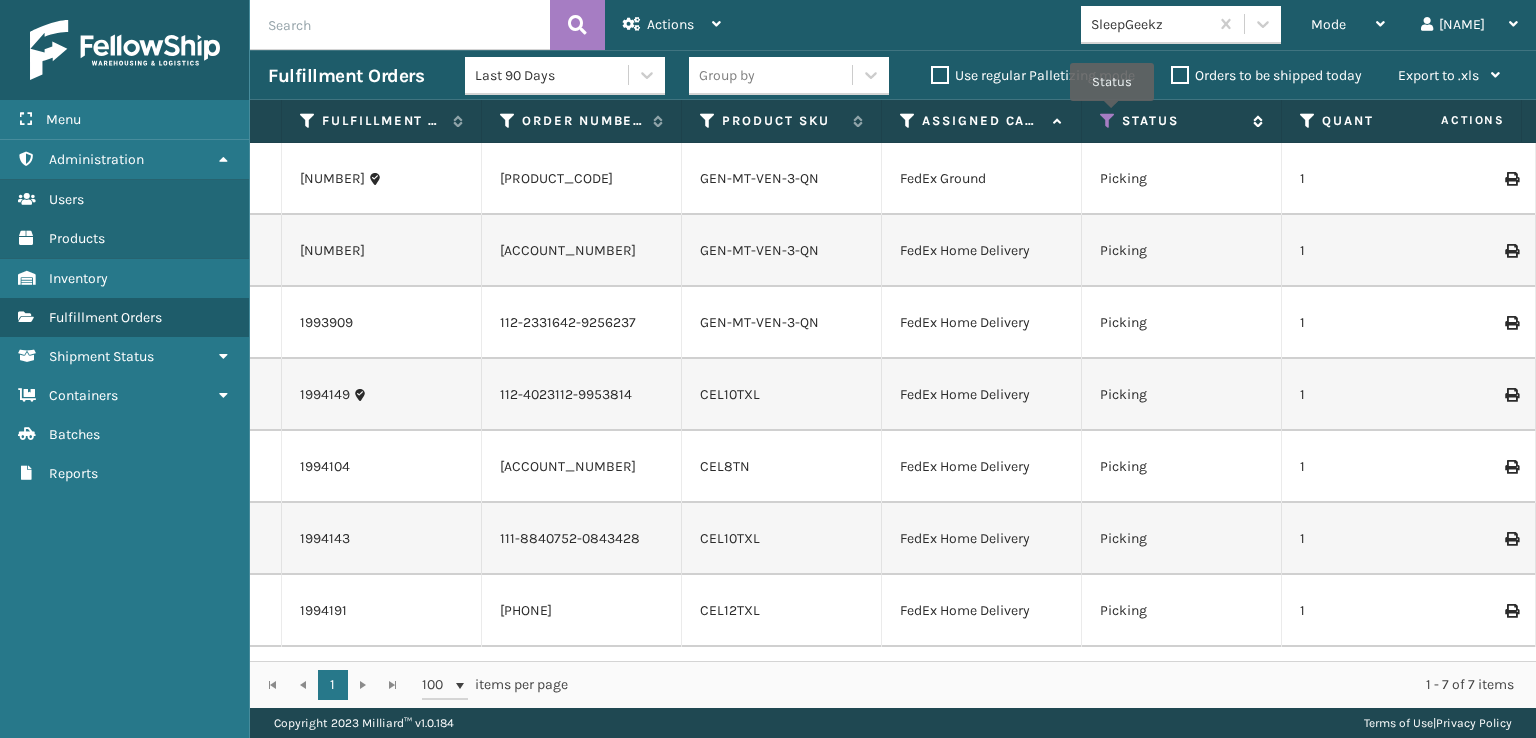 click at bounding box center (1108, 121) 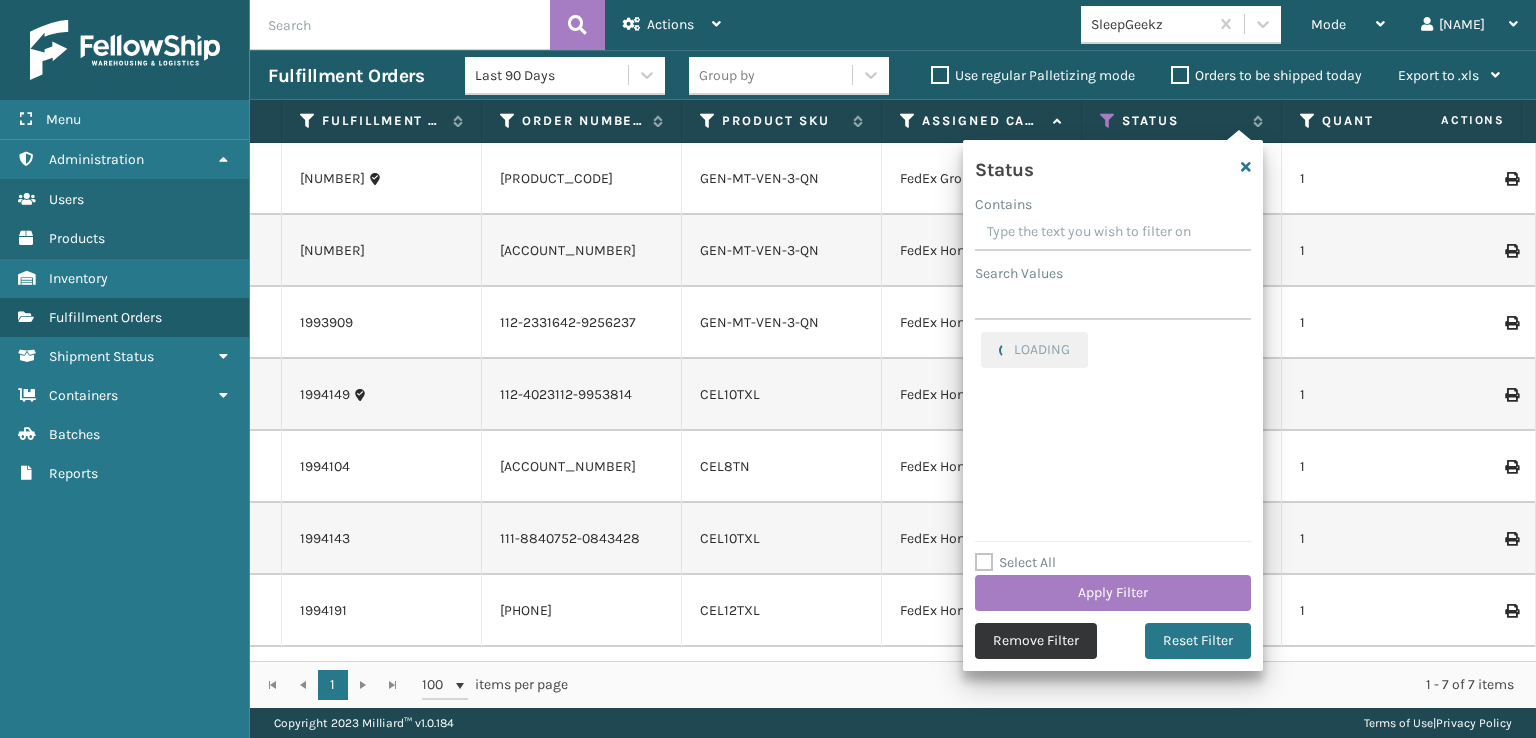 click on "Remove Filter" at bounding box center (1036, 641) 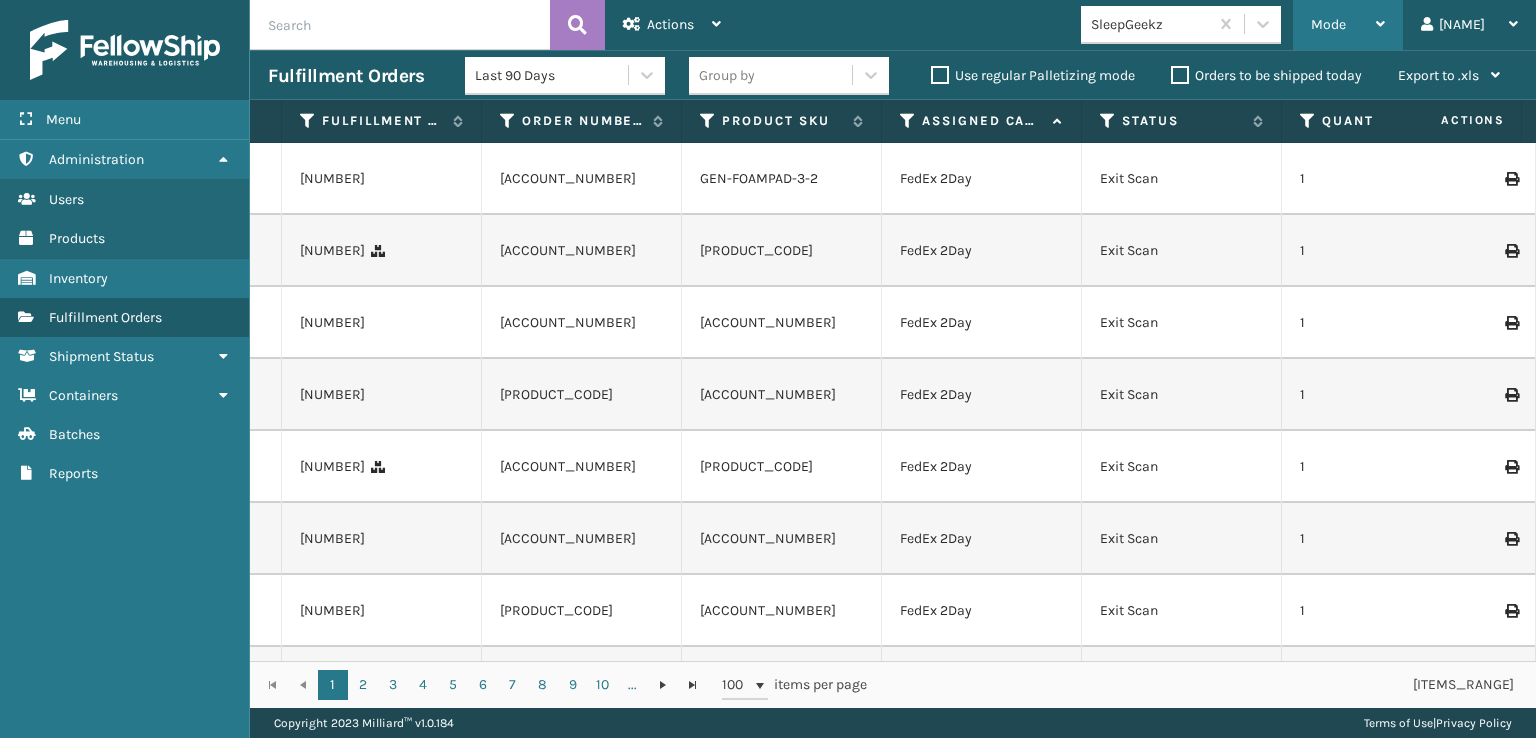 click on "Mode" at bounding box center (1328, 24) 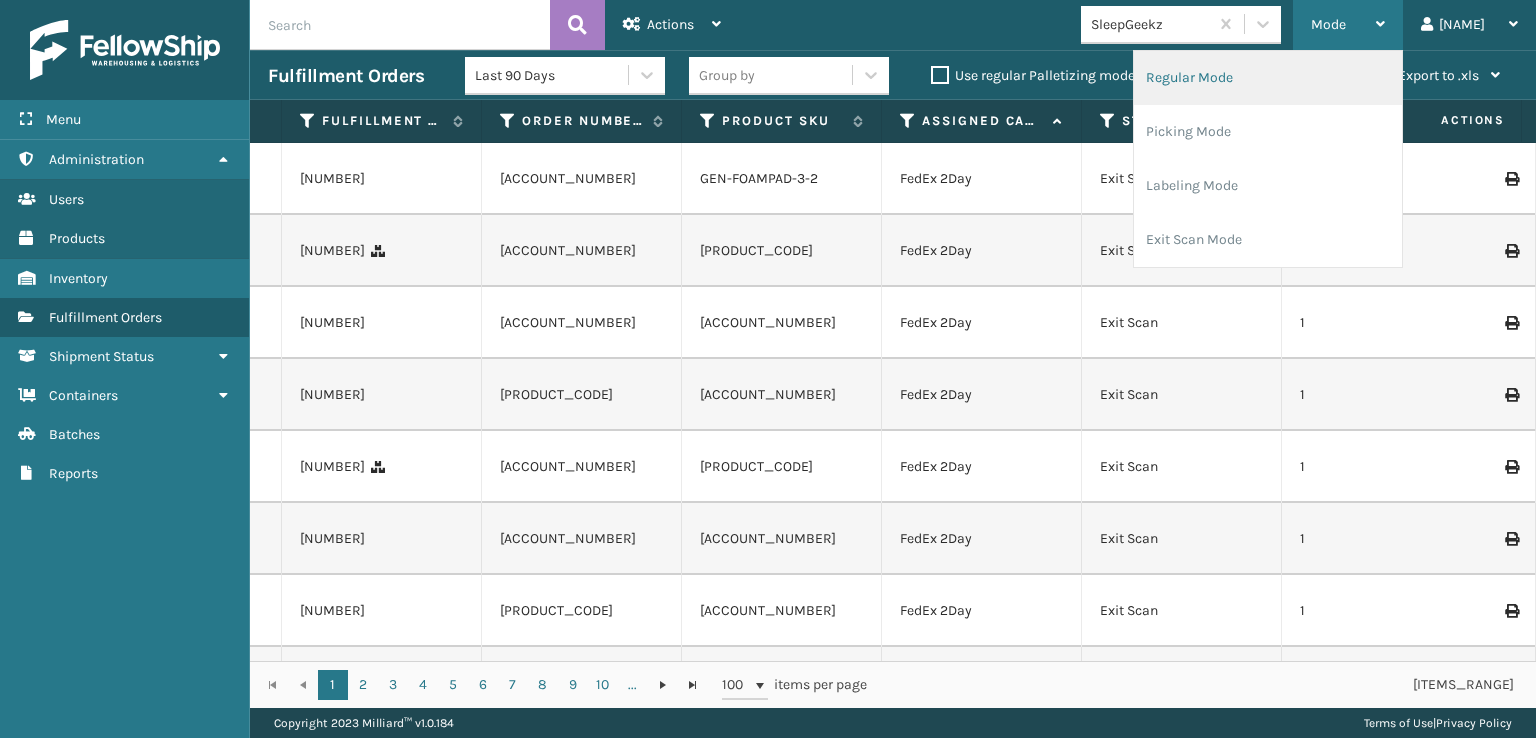 click on "Regular Mode" at bounding box center [1268, 78] 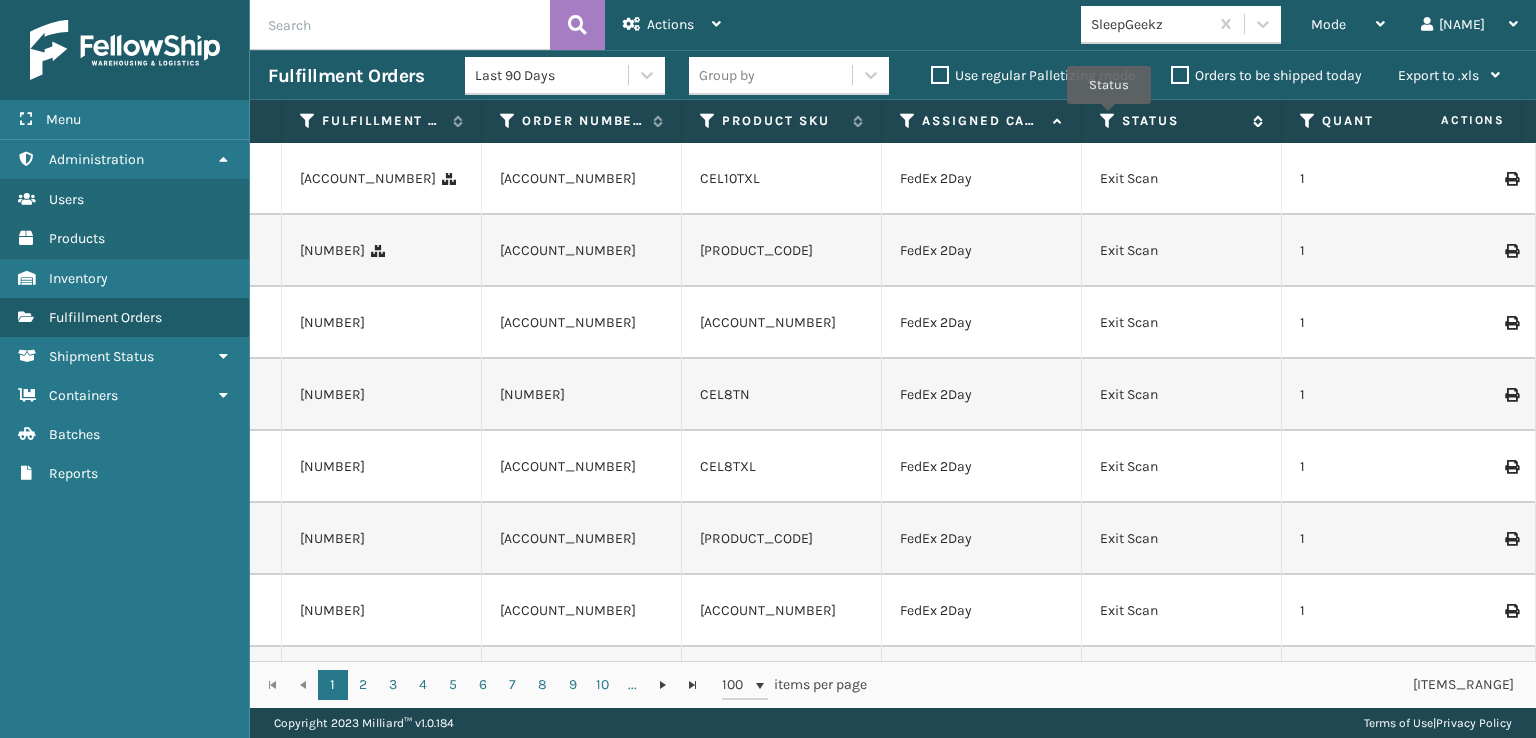 click at bounding box center (1108, 121) 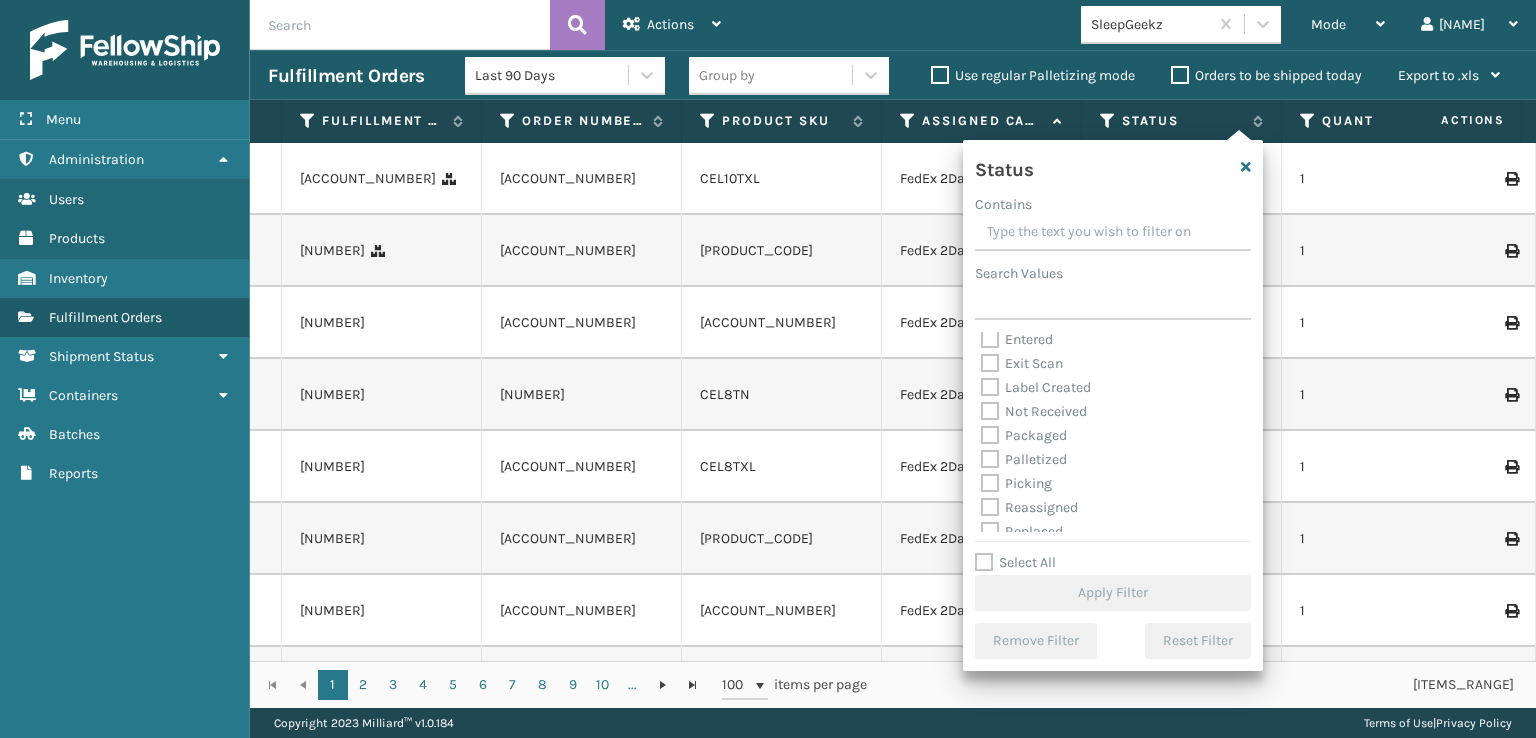 scroll, scrollTop: 100, scrollLeft: 0, axis: vertical 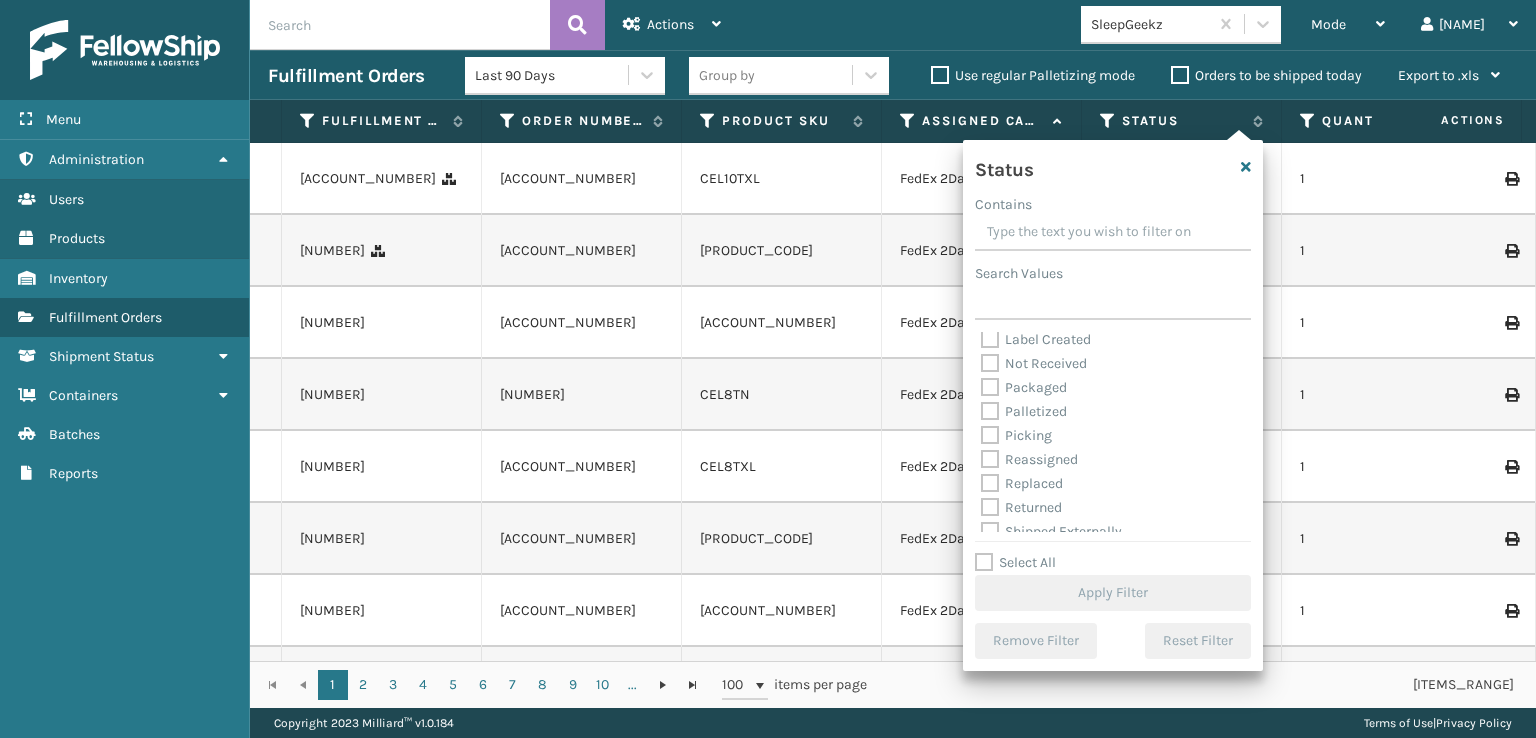 click on "Picking" at bounding box center [1016, 435] 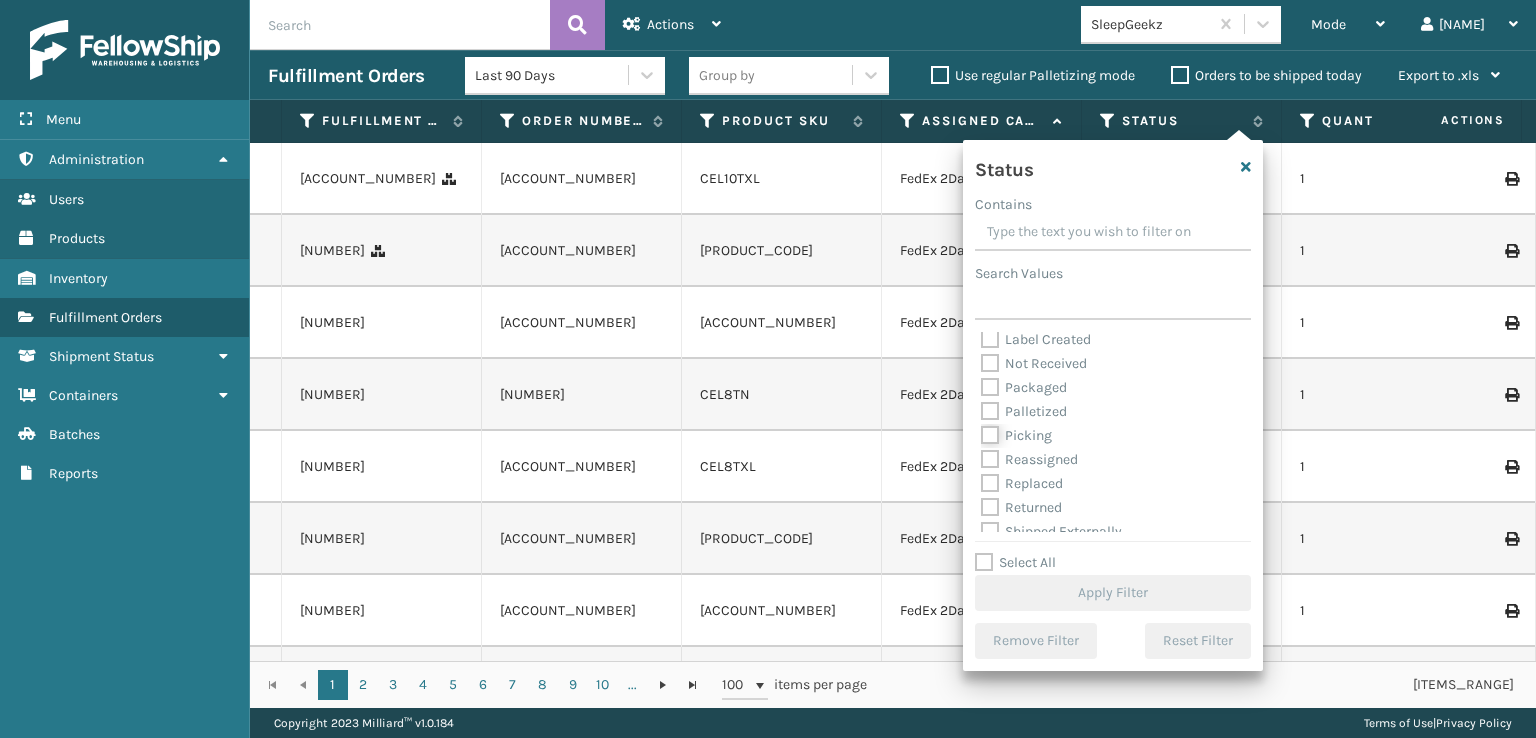 click on "Picking" at bounding box center [981, 430] 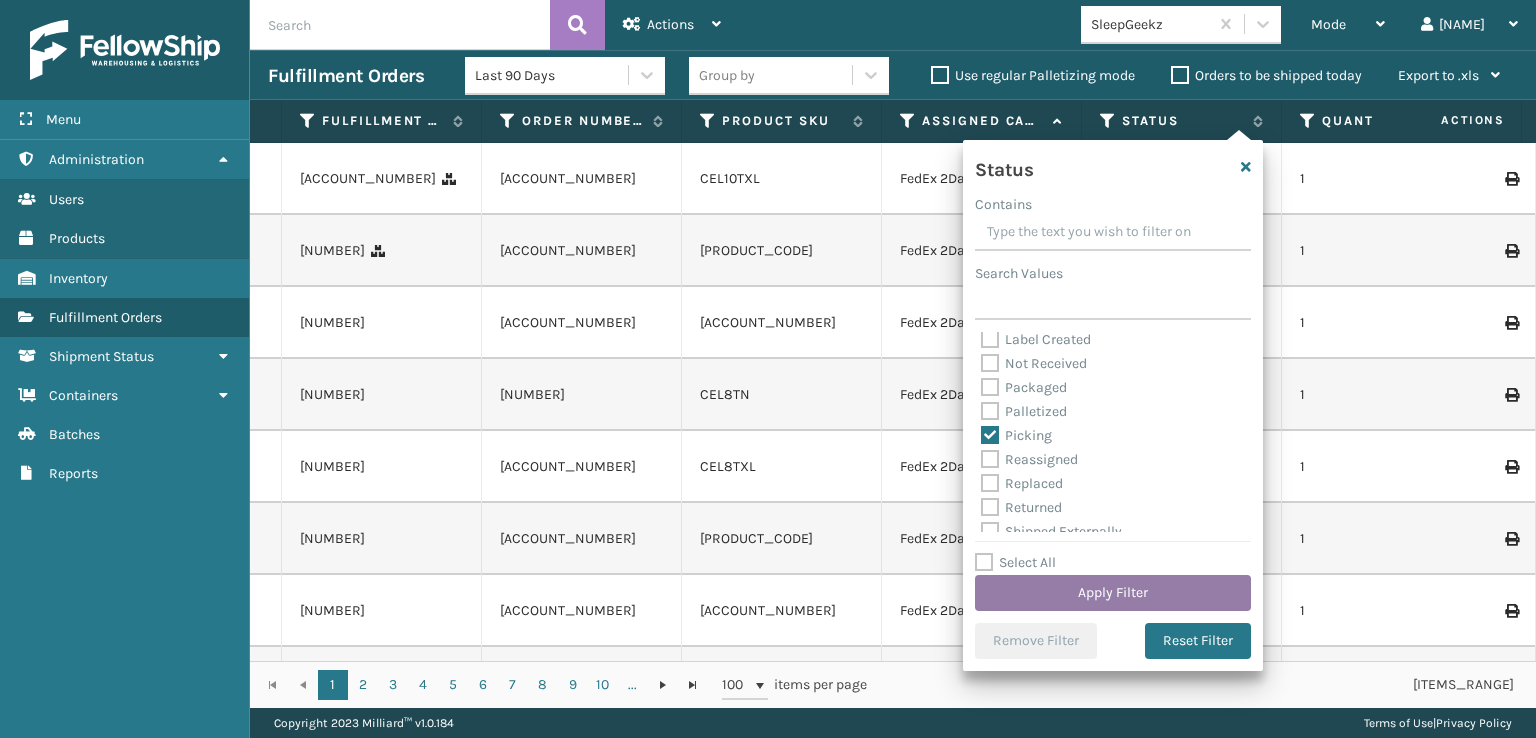 click on "Apply Filter" at bounding box center (1113, 593) 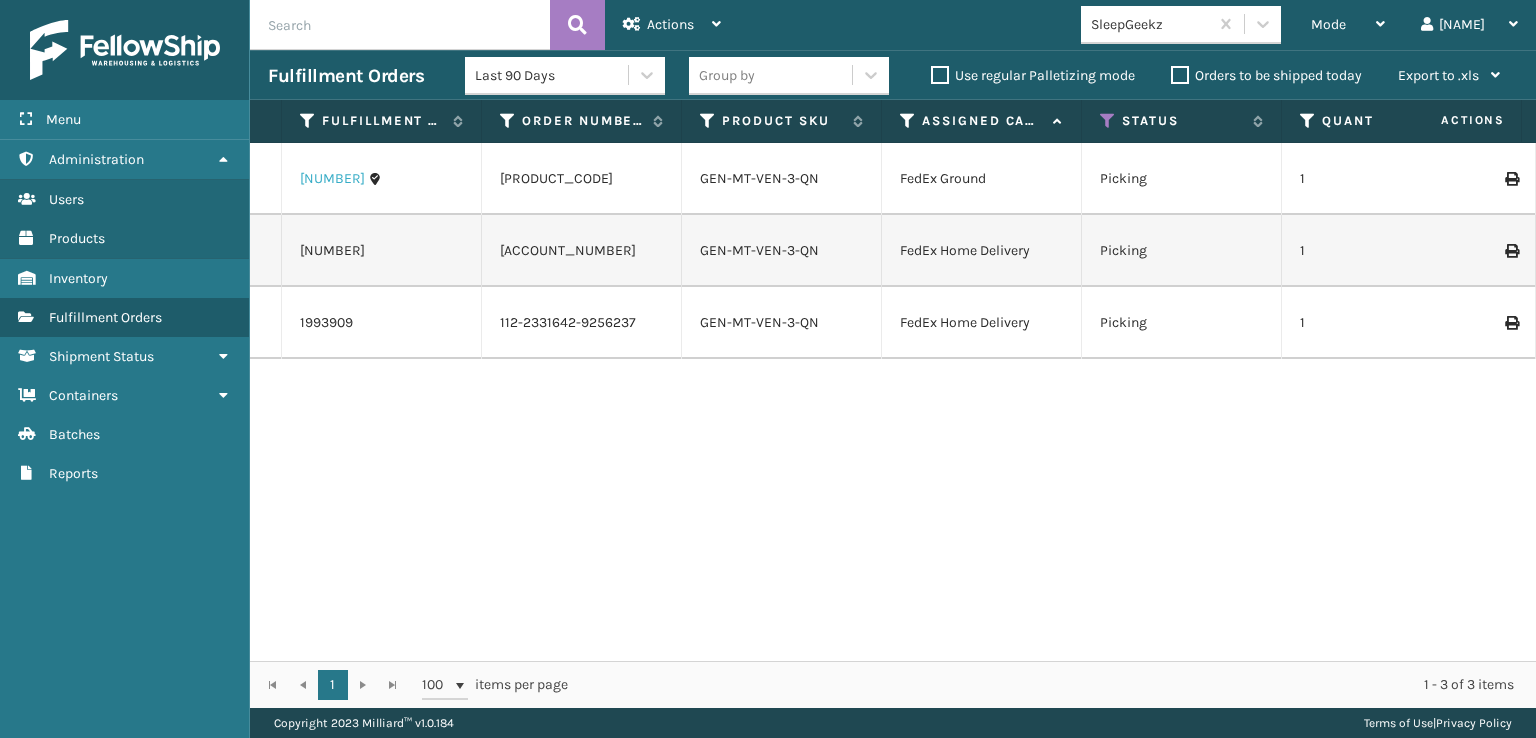 click on "[NUMBER]" at bounding box center (332, 179) 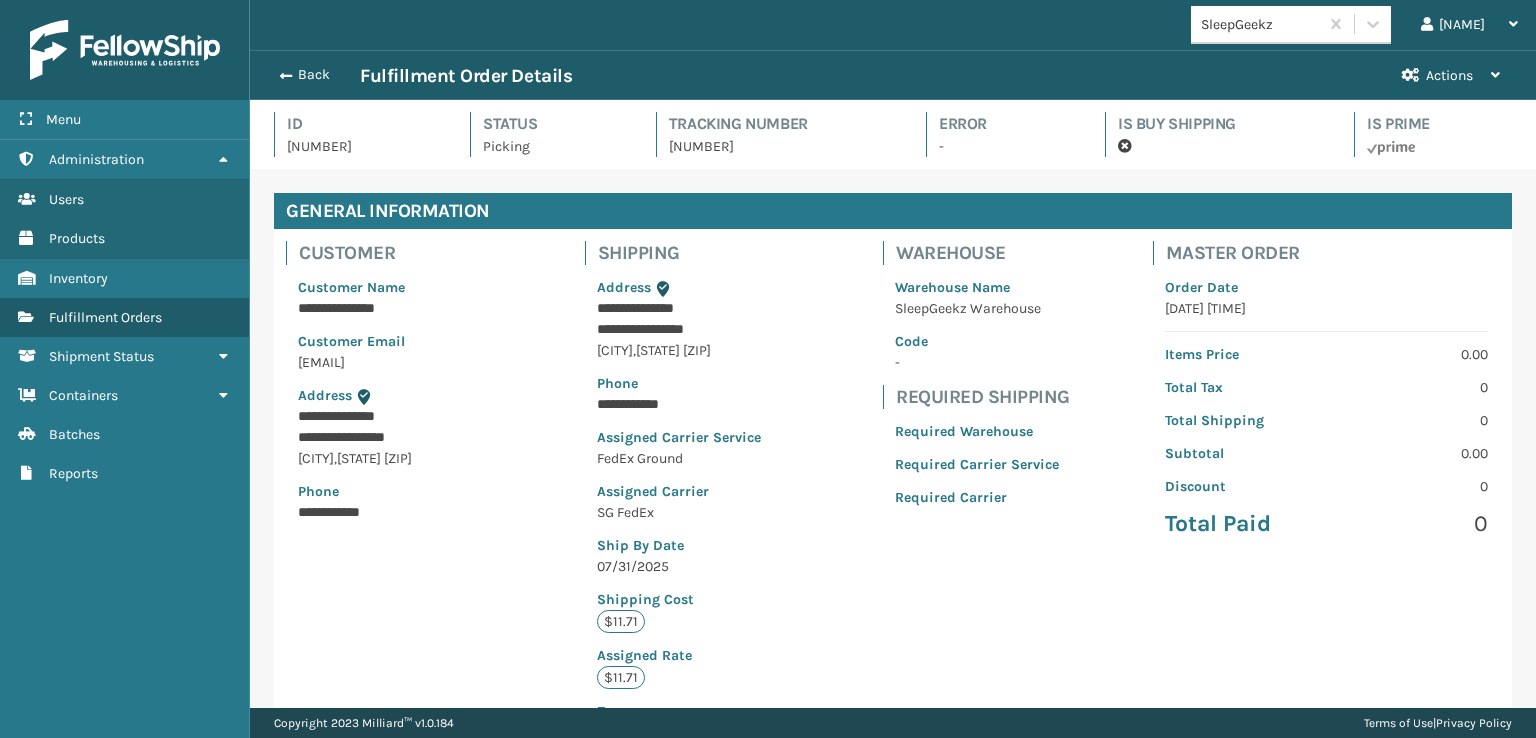 scroll, scrollTop: 99951, scrollLeft: 98713, axis: both 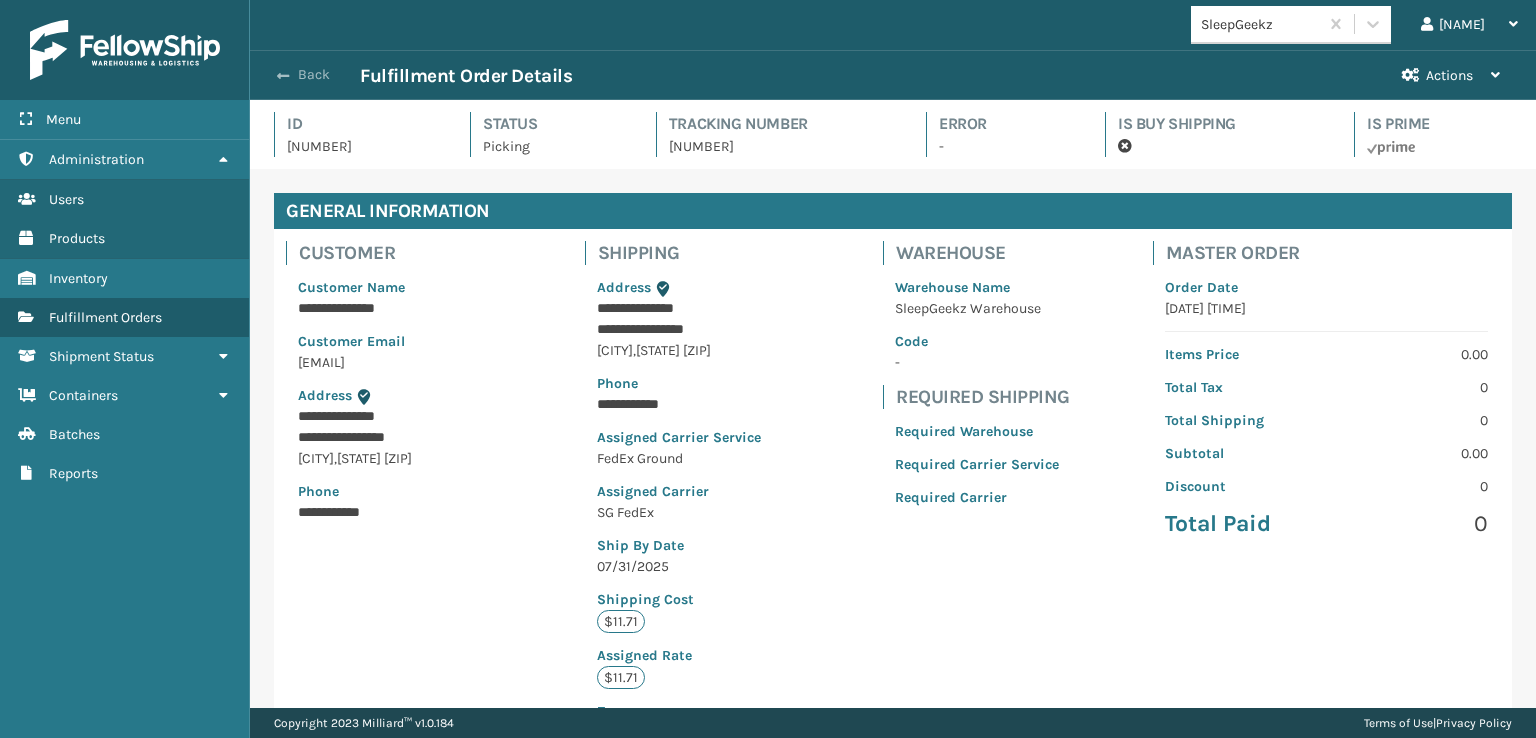 click on "Back" at bounding box center [314, 75] 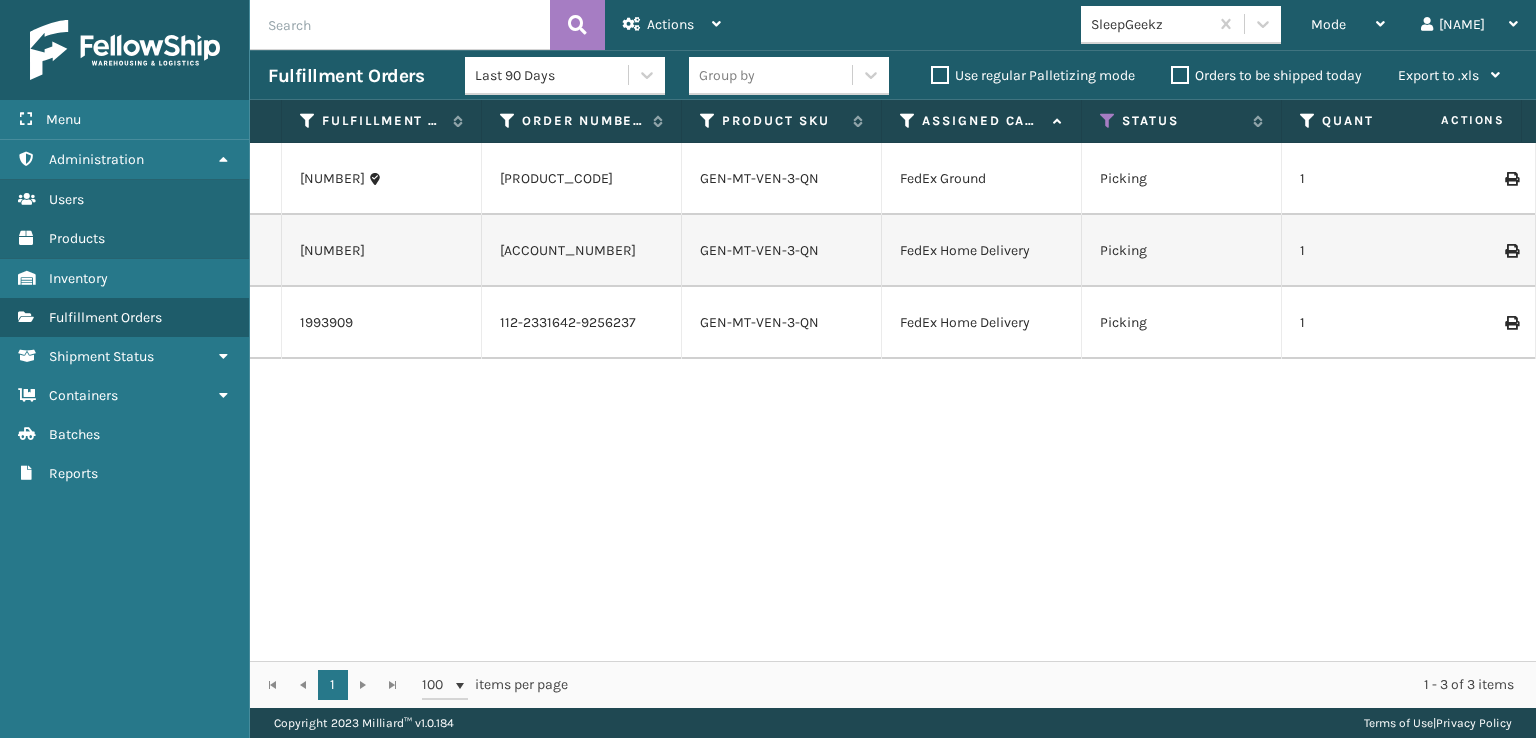click on "Status" at bounding box center [1182, 121] 